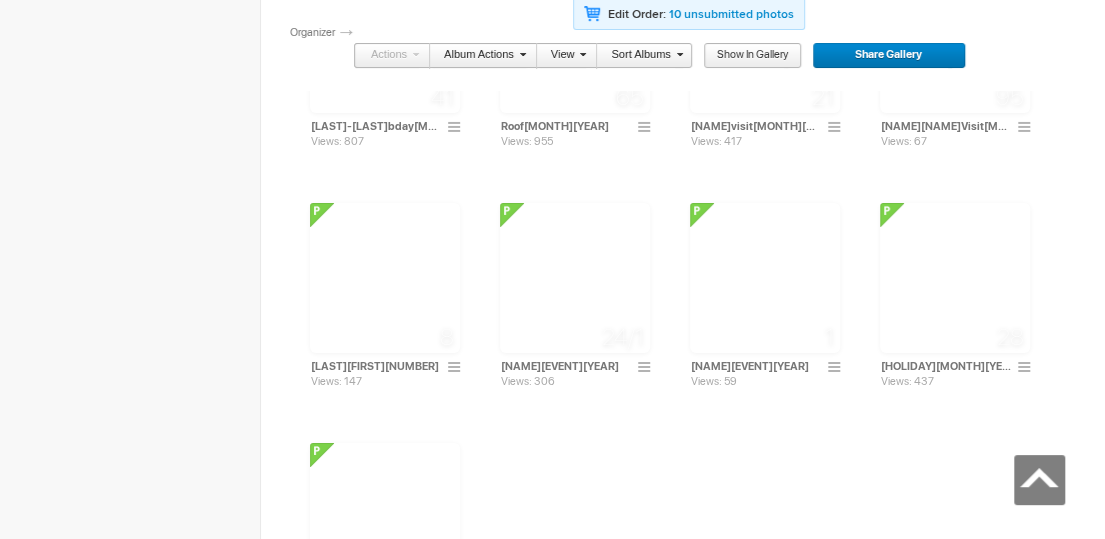 scroll, scrollTop: 29225, scrollLeft: 0, axis: vertical 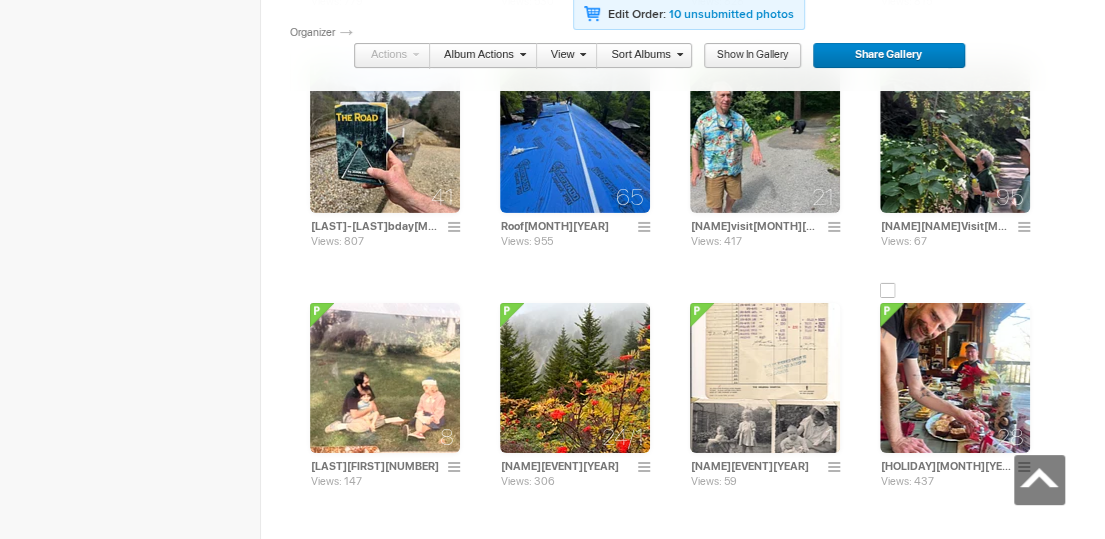 click at bounding box center (955, 378) 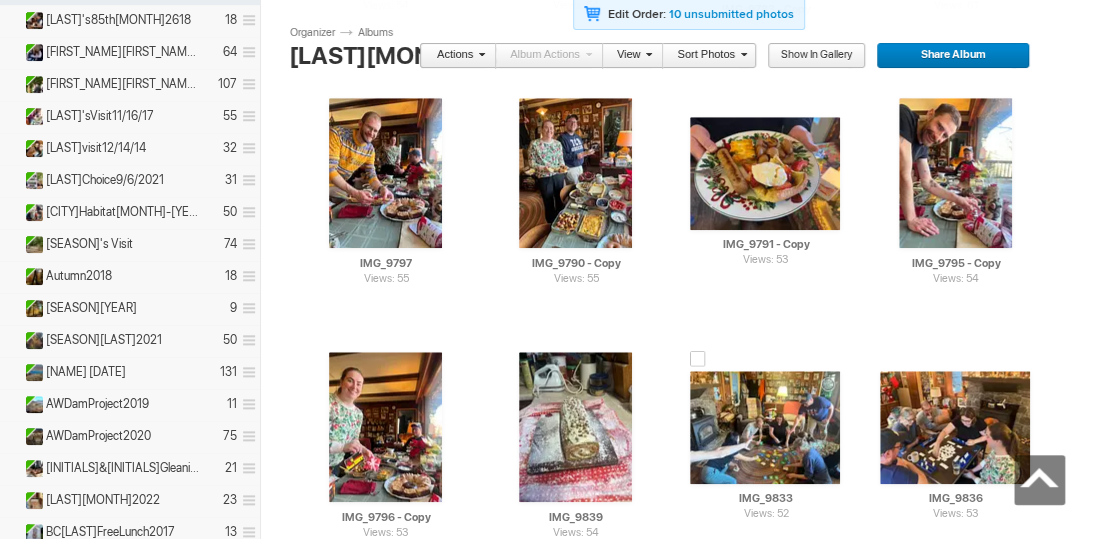 scroll, scrollTop: 600, scrollLeft: 0, axis: vertical 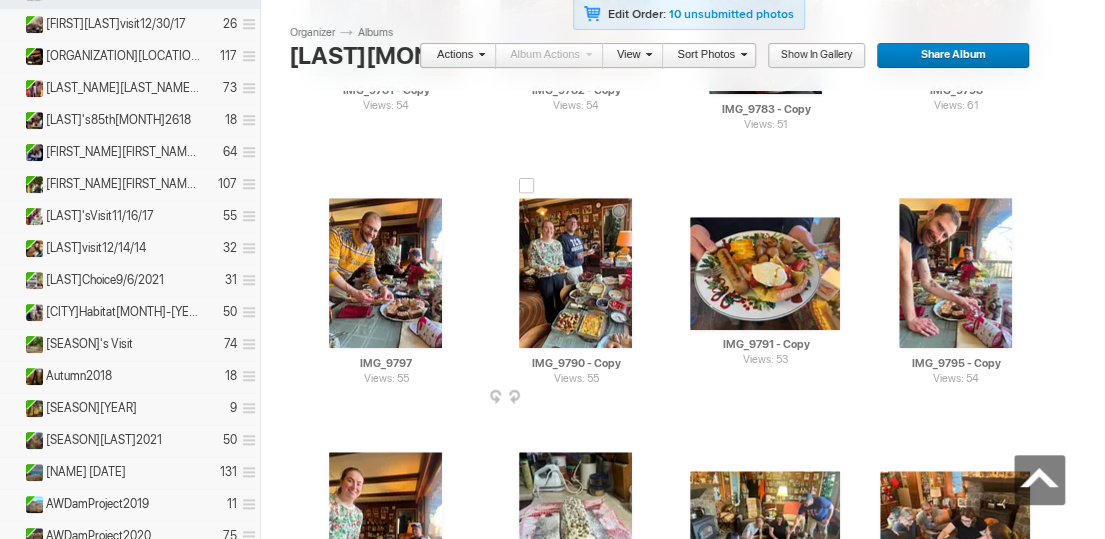 click at bounding box center [654, 398] 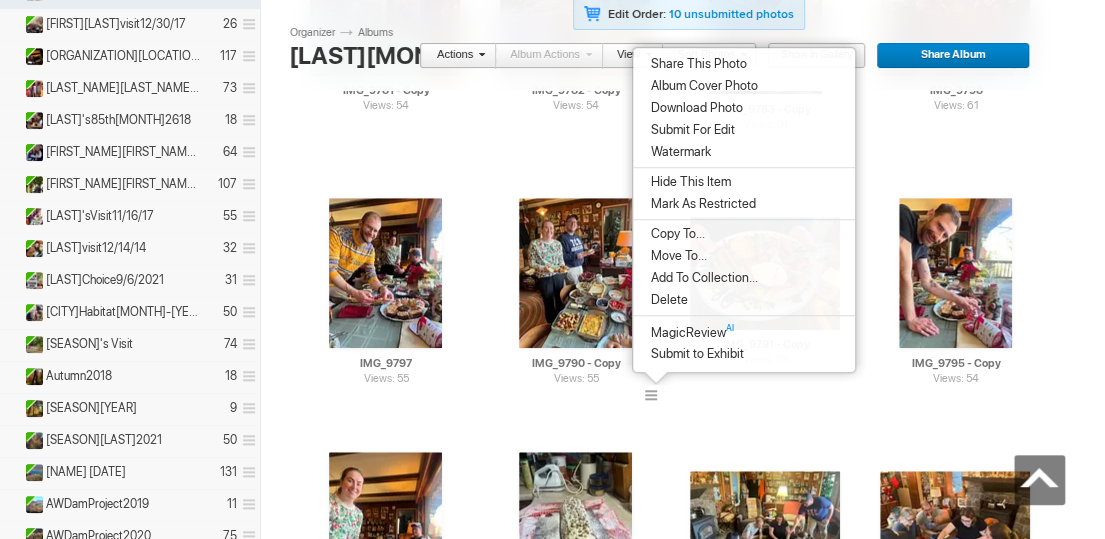 click on "Add To Collection..." at bounding box center (701, 278) 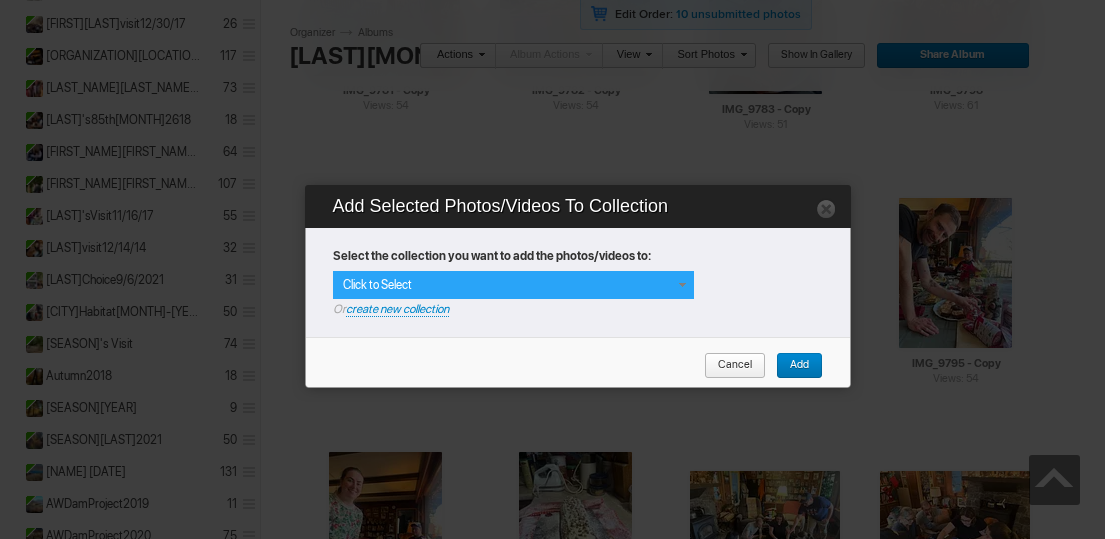 click on "Click to Select" at bounding box center [377, 285] 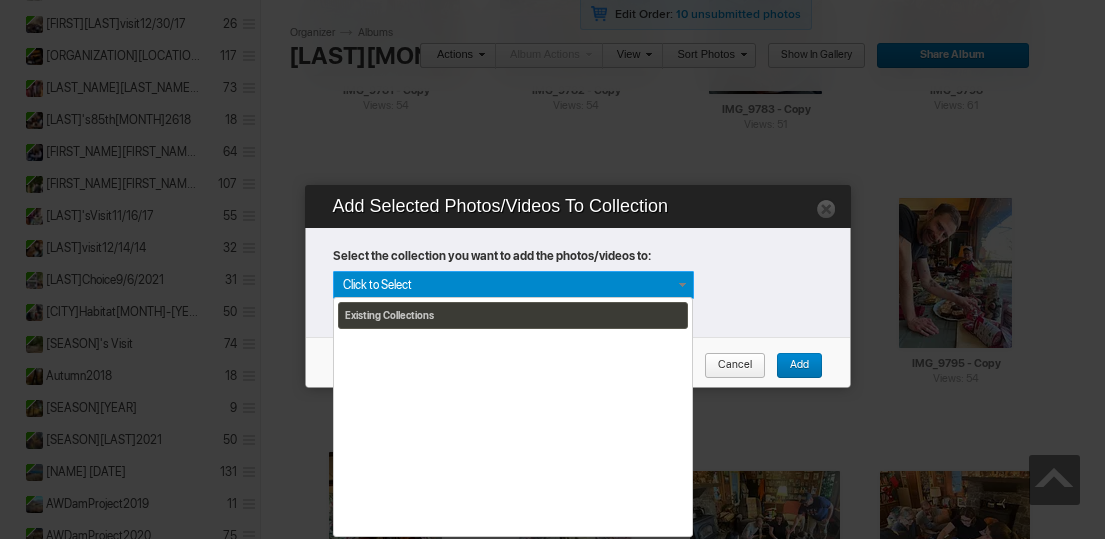 click on "Existing Collections" at bounding box center [512, 284] 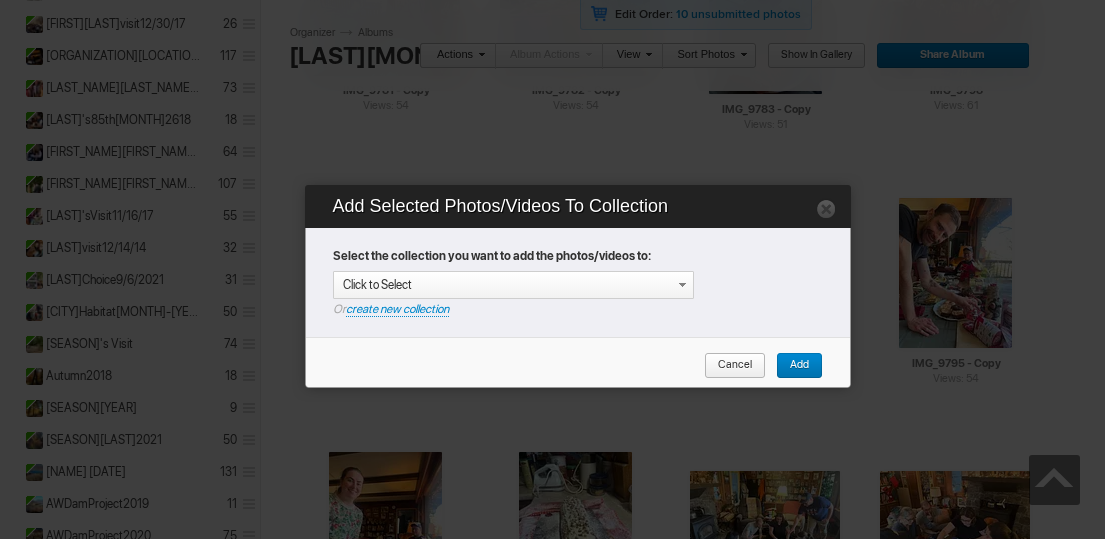 click on "create new collection" at bounding box center [397, 309] 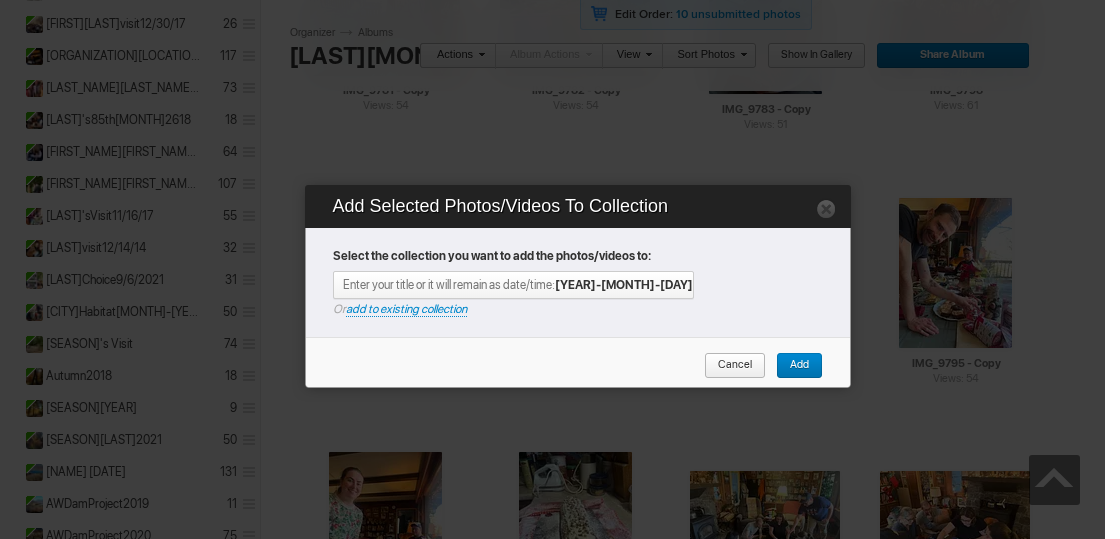 click on "Enter your title or it will remain as date/time:  2025-08-03 15:09" at bounding box center [518, 285] 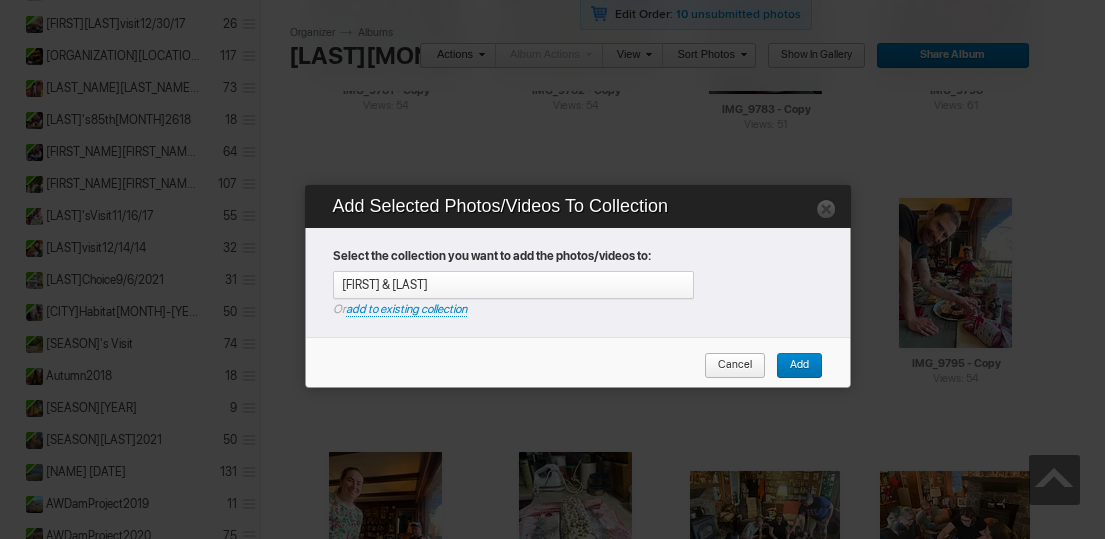 type on "[NAME] & [NAME]" 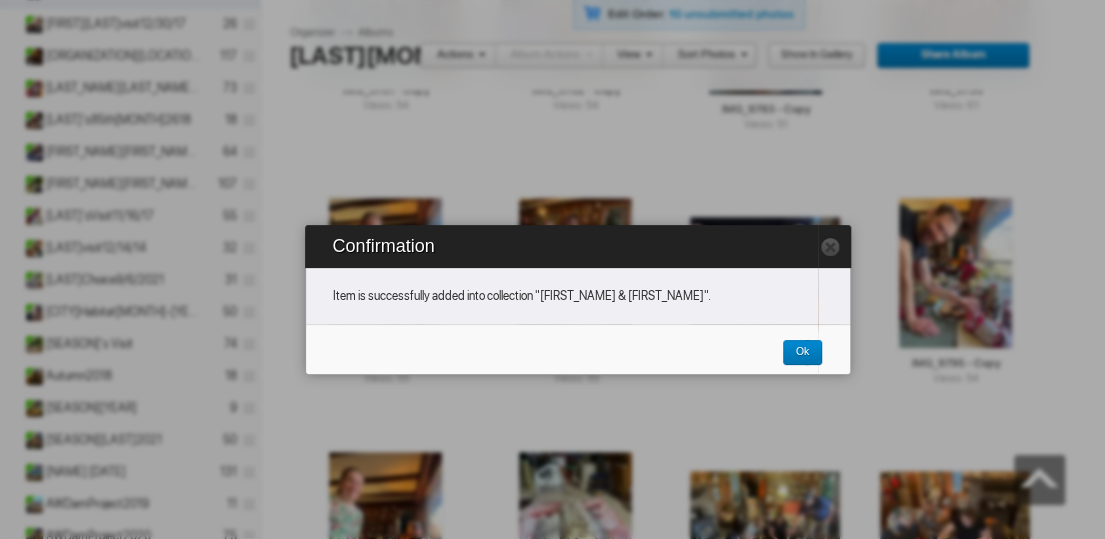 click on "Ok" at bounding box center [795, 353] 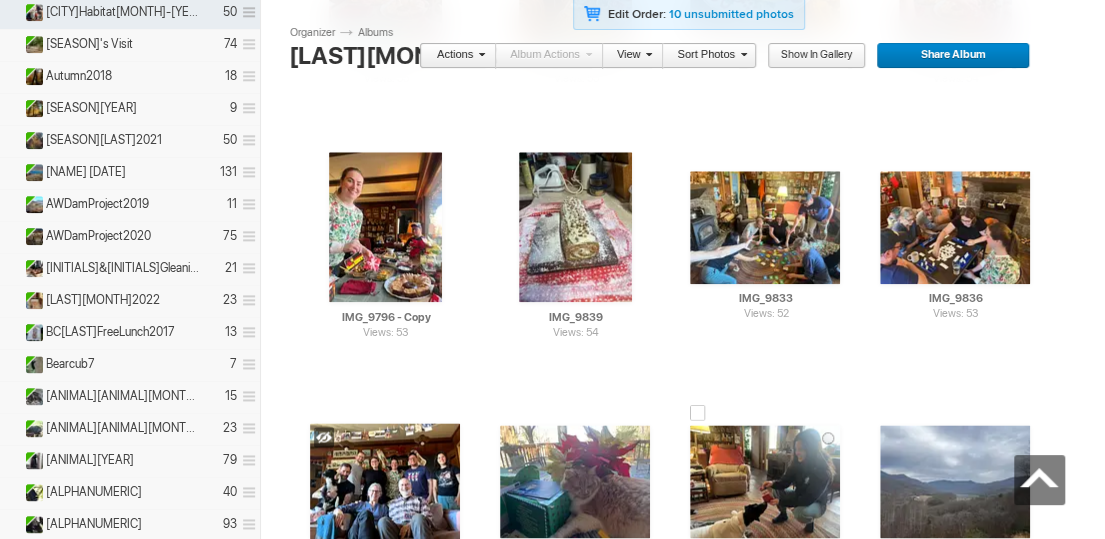 scroll, scrollTop: 1000, scrollLeft: 0, axis: vertical 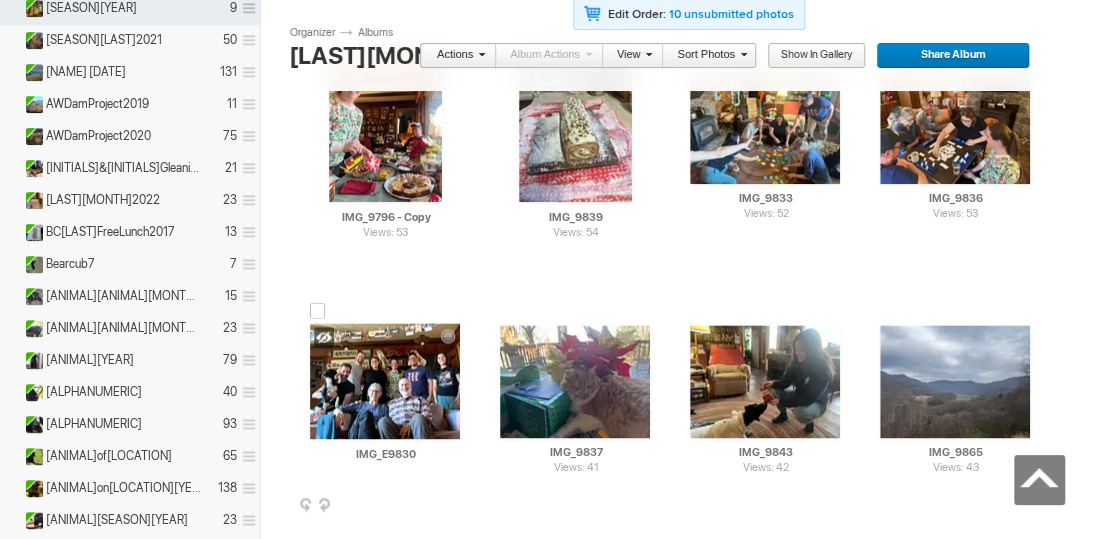 click at bounding box center [385, 381] 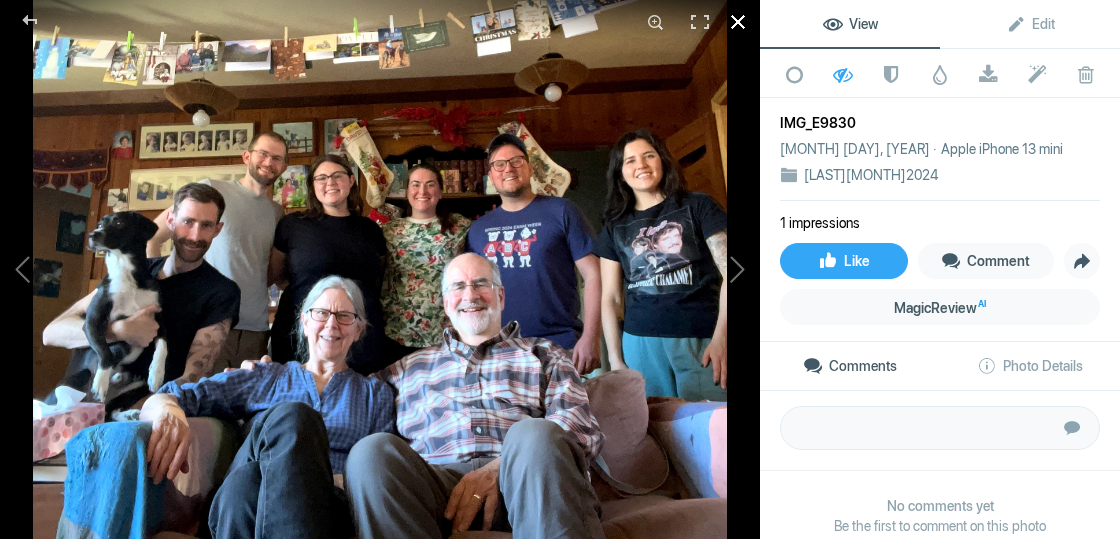 click 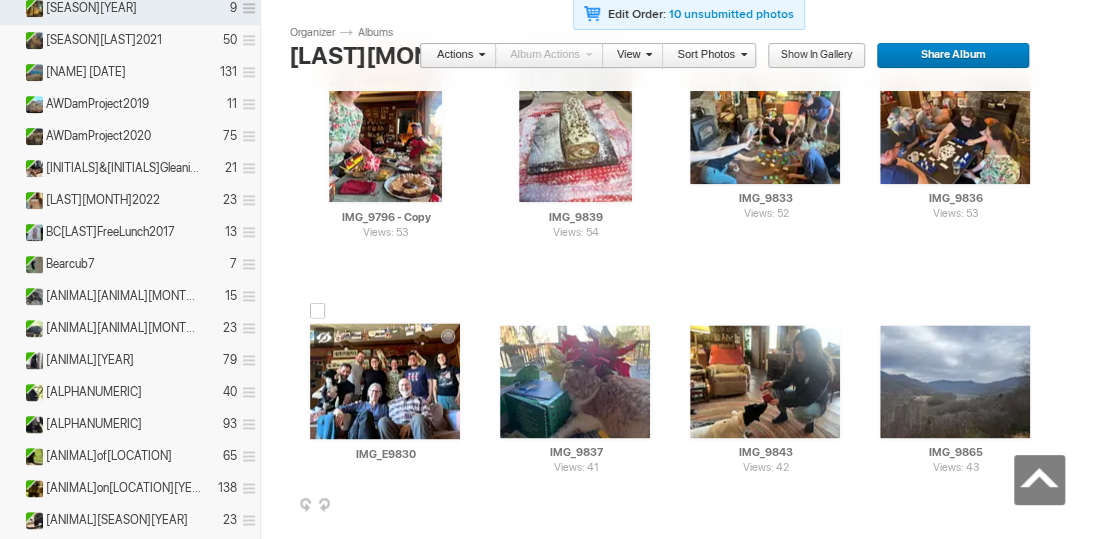 click at bounding box center (464, 506) 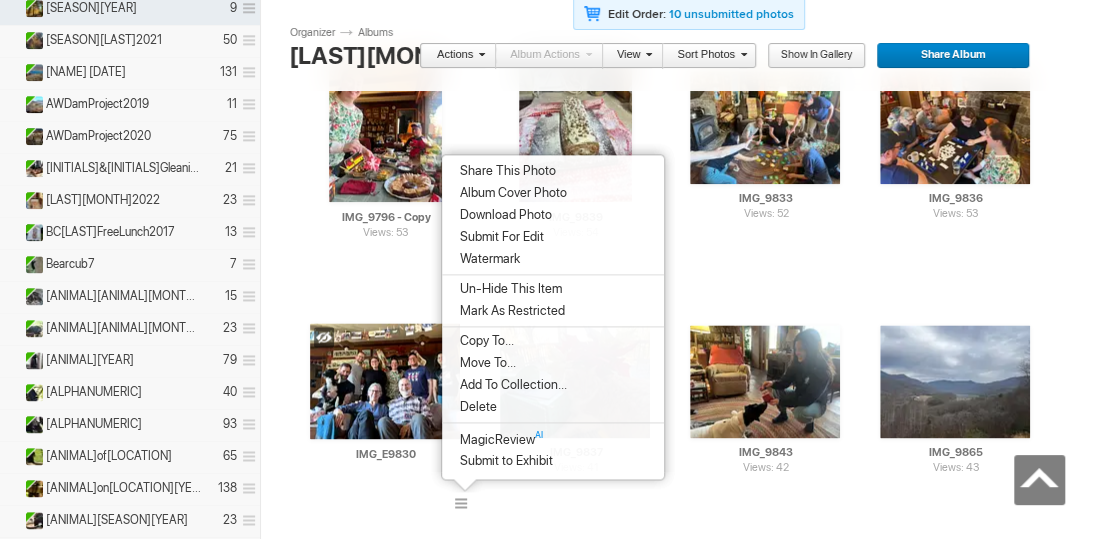 click on "Add To Collection..." at bounding box center [510, 385] 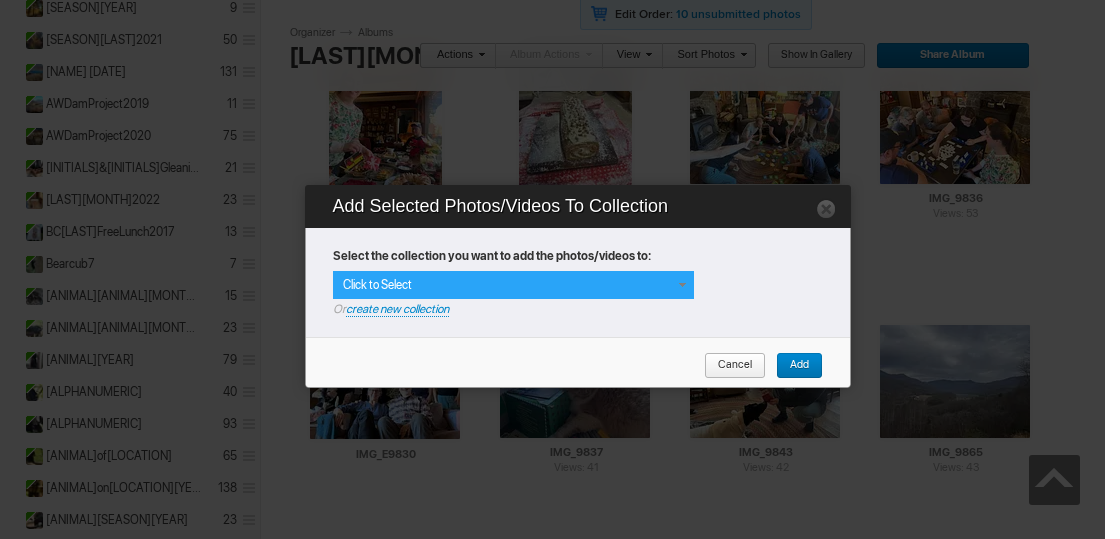 click at bounding box center (682, 285) 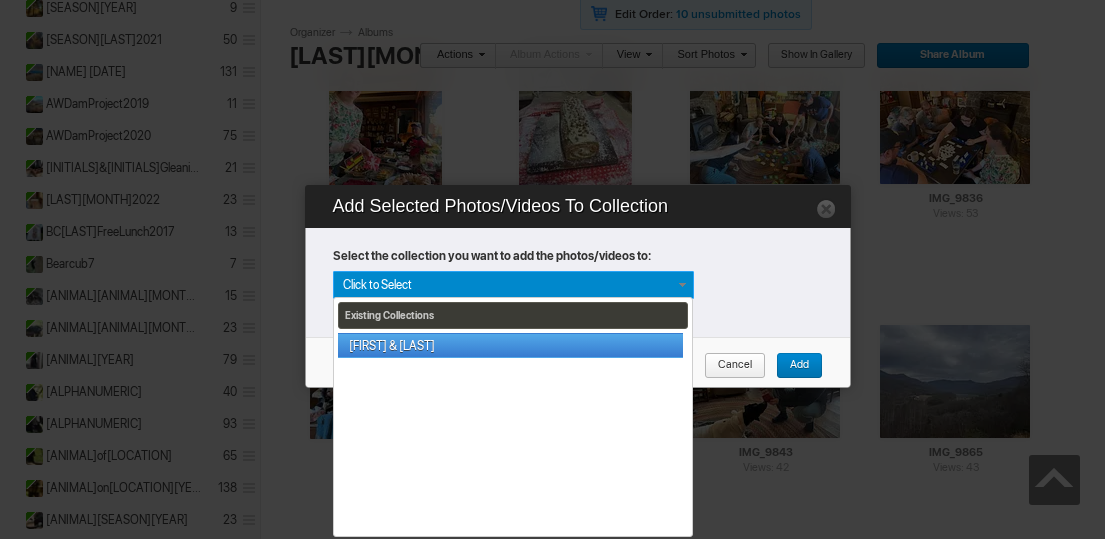 click on "[FIRST] & [FIRST]" at bounding box center [510, 345] 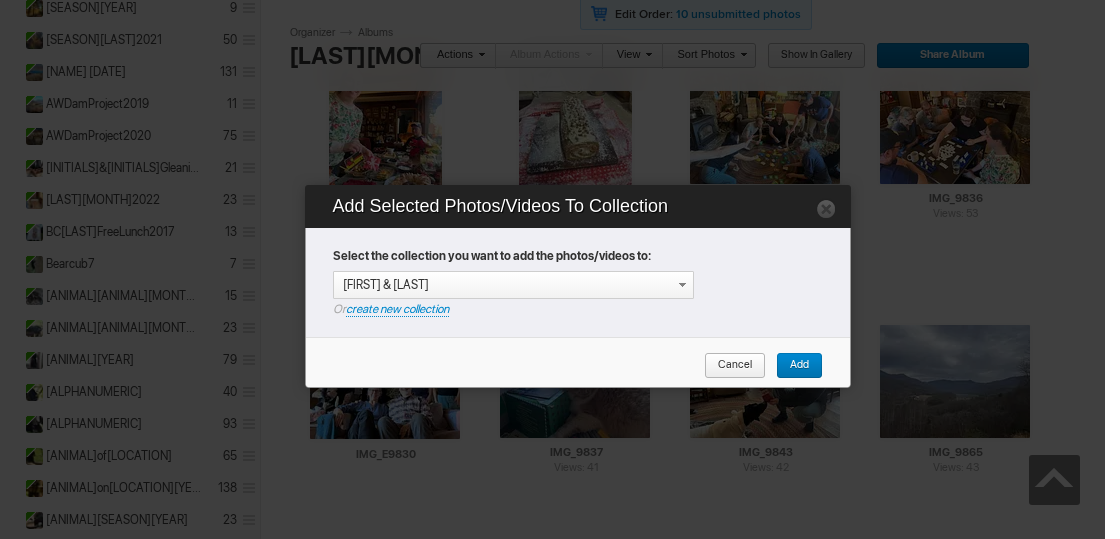 click on "Add" at bounding box center (792, 366) 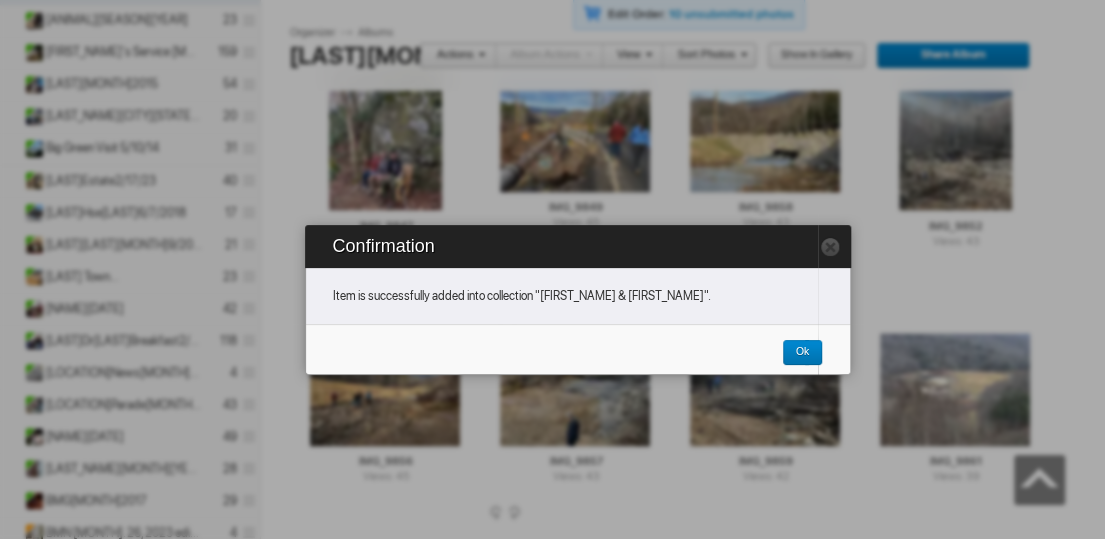 scroll, scrollTop: 1400, scrollLeft: 0, axis: vertical 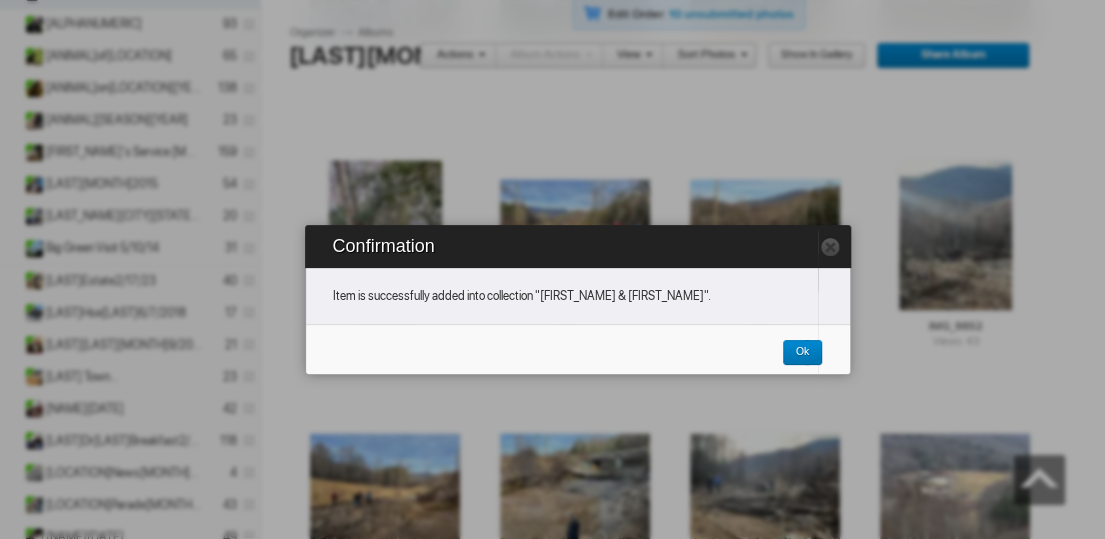 click on "Ok" at bounding box center (795, 353) 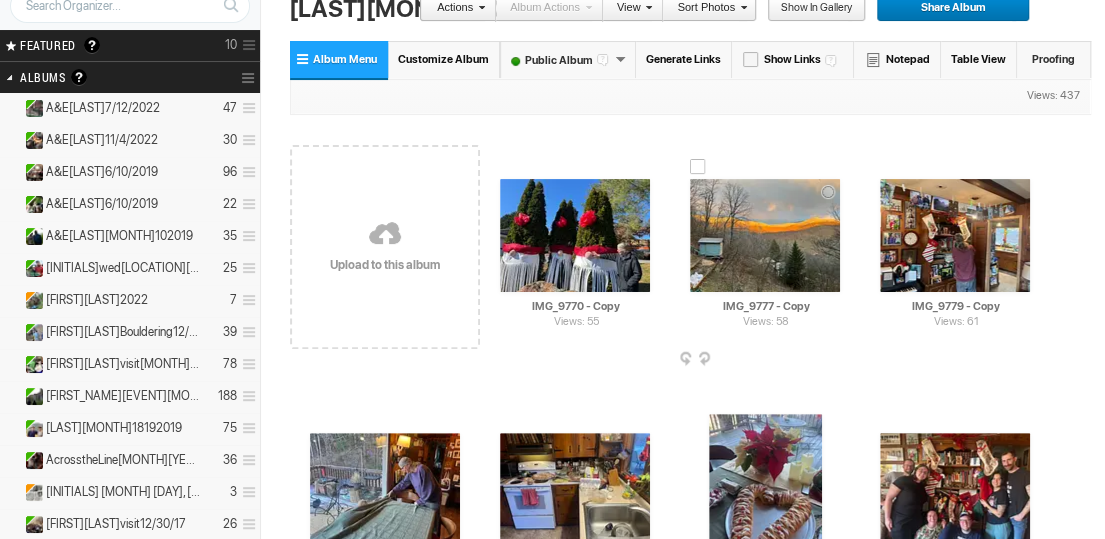 scroll, scrollTop: 0, scrollLeft: 0, axis: both 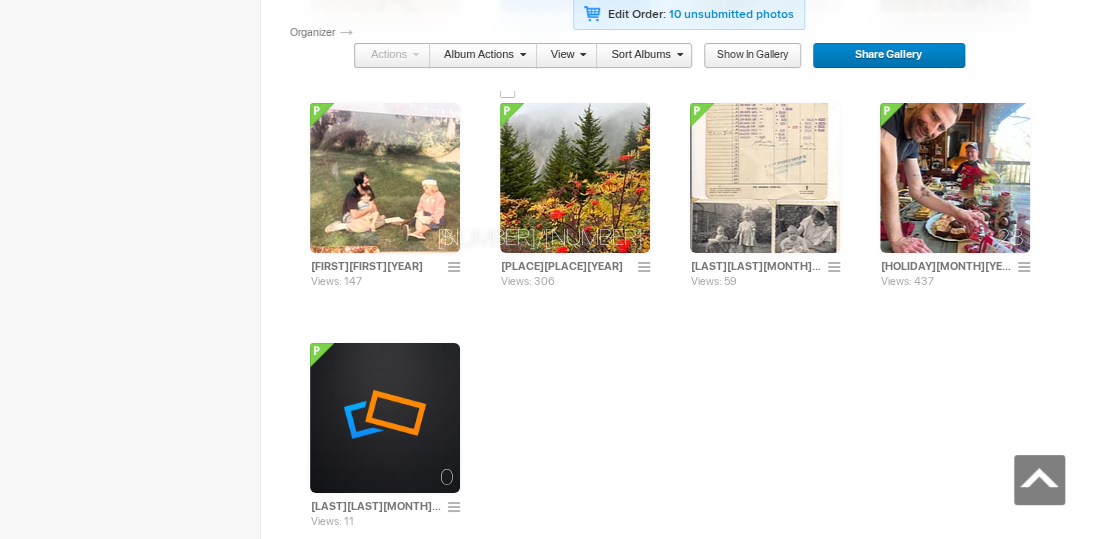 click at bounding box center (575, 178) 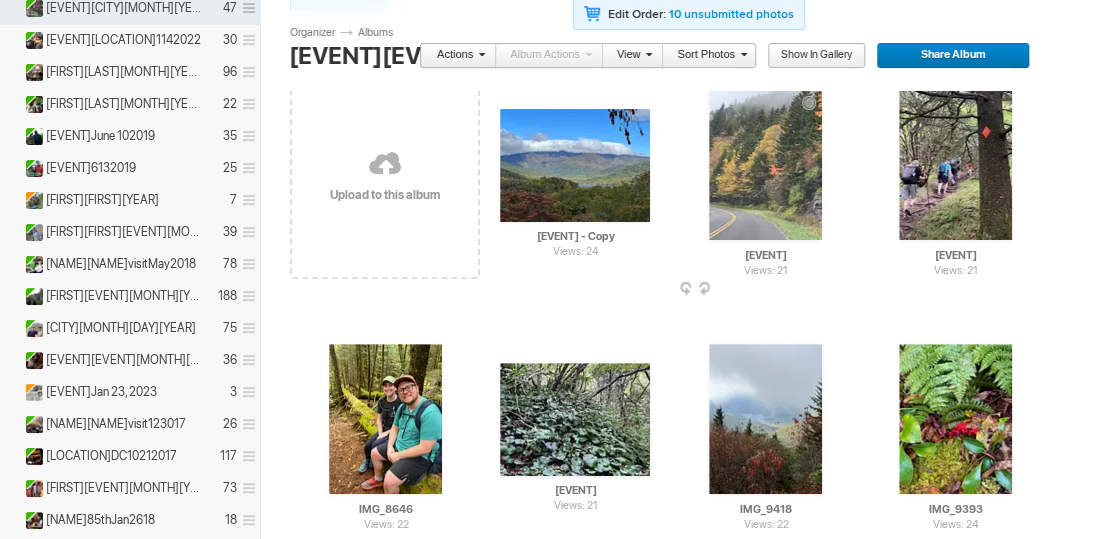 scroll, scrollTop: 300, scrollLeft: 0, axis: vertical 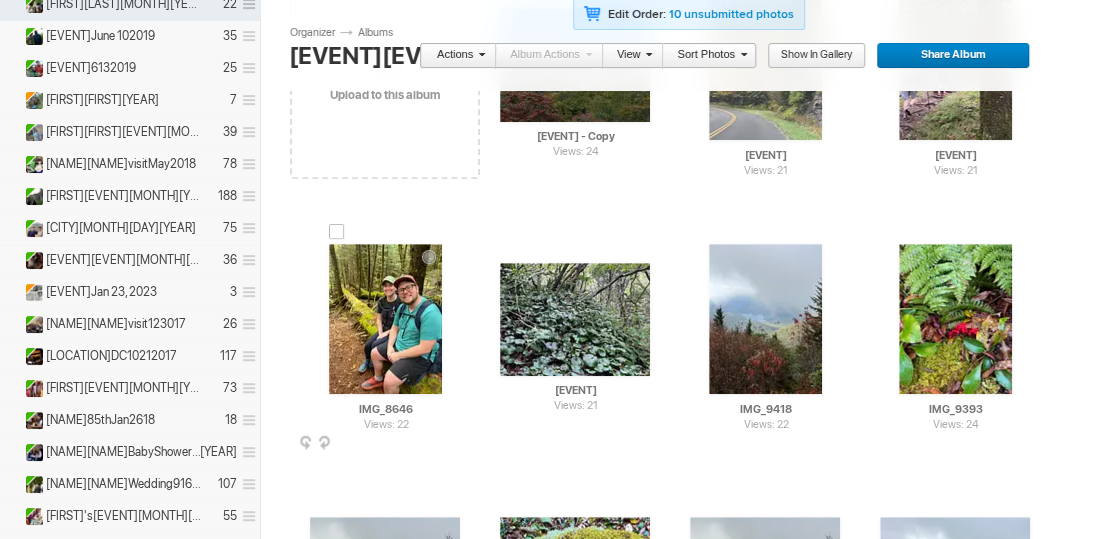 click on "Views: 22 AI IMG_8646
HTML:
Direct:
Forum:
Photo ID:
21684659
More..." at bounding box center (385, 319) 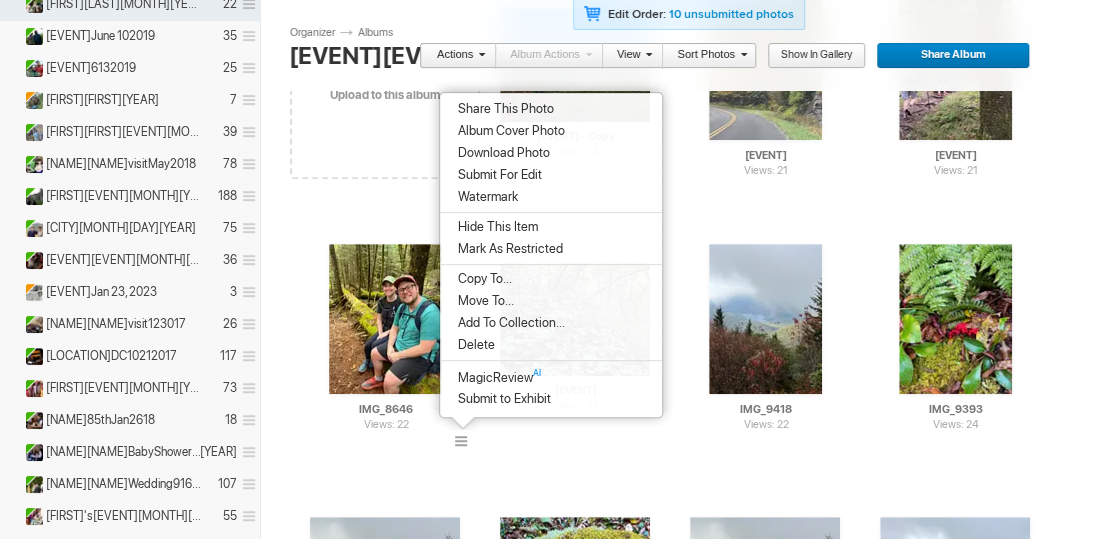 click on "Add To Collection..." at bounding box center [508, 323] 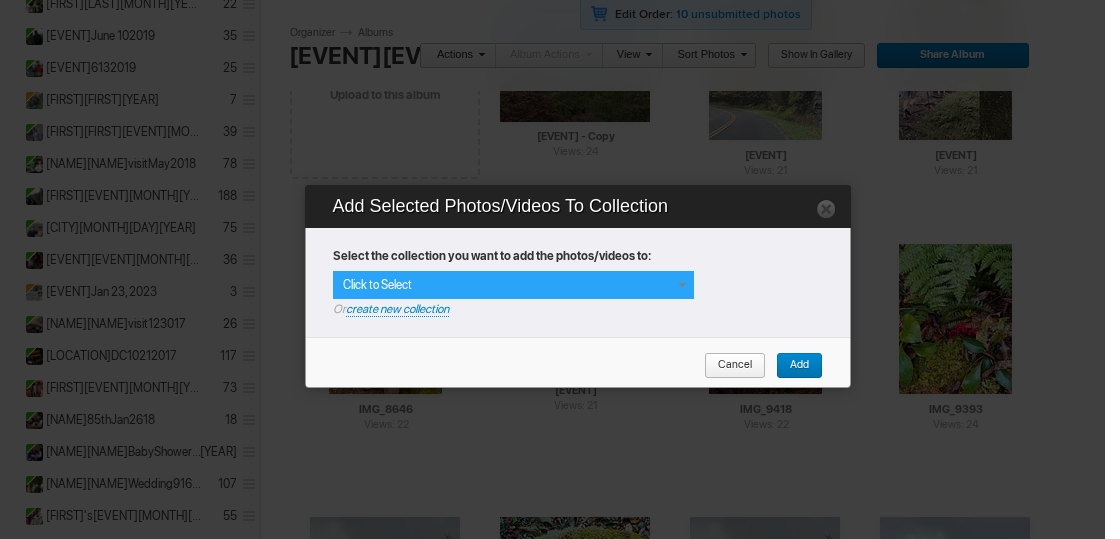 click at bounding box center [682, 285] 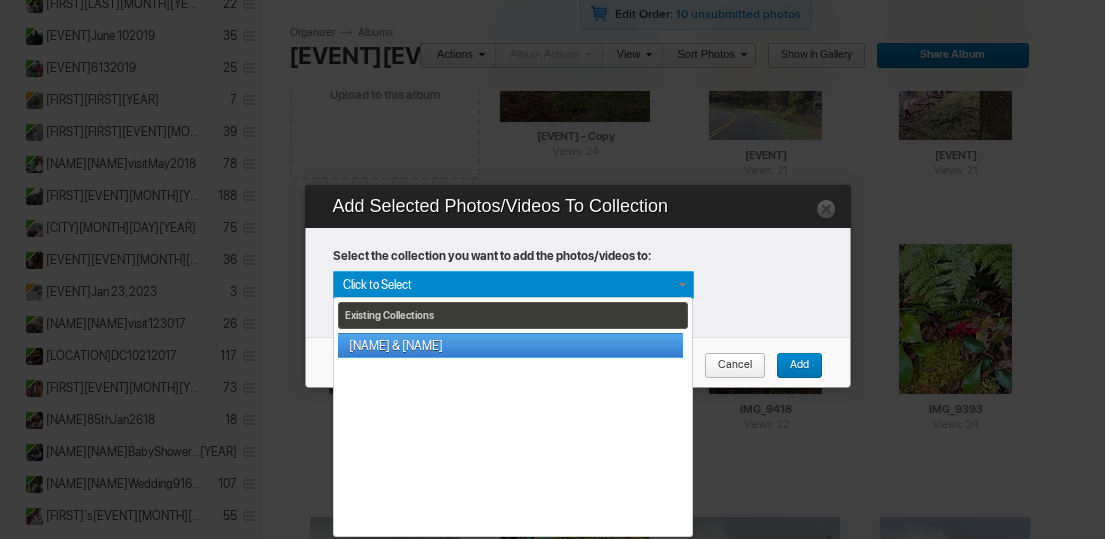 click on "[NAME] & [NAME]" at bounding box center (510, 345) 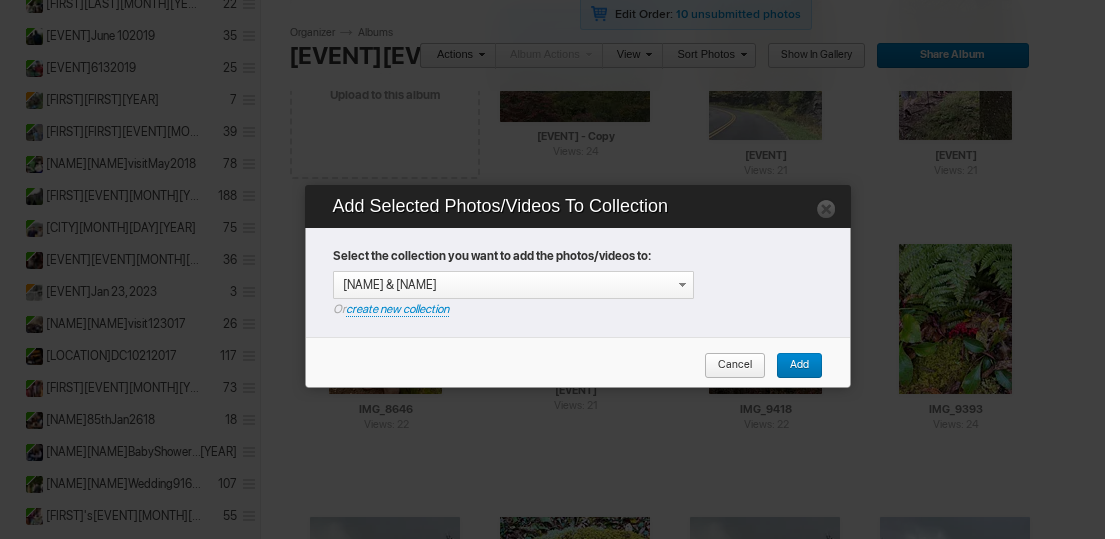 click on "Add" at bounding box center [792, 366] 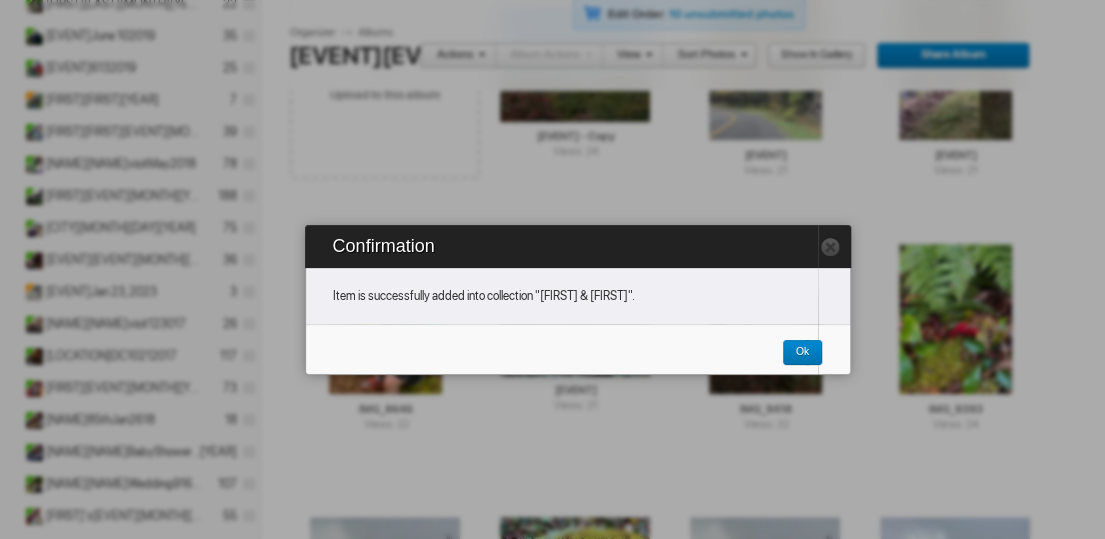 scroll, scrollTop: 400, scrollLeft: 0, axis: vertical 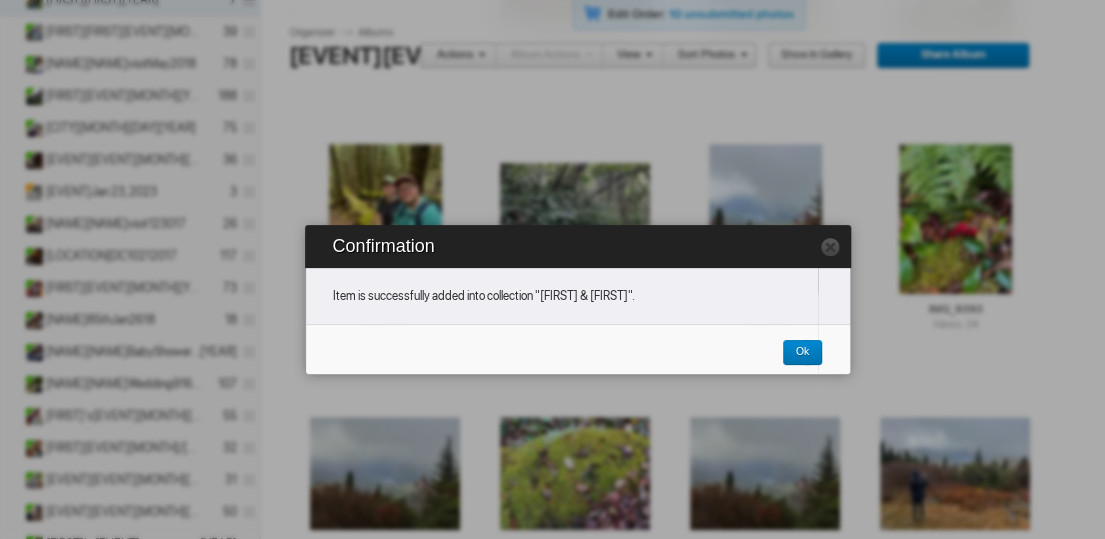 click on "Ok" at bounding box center [795, 353] 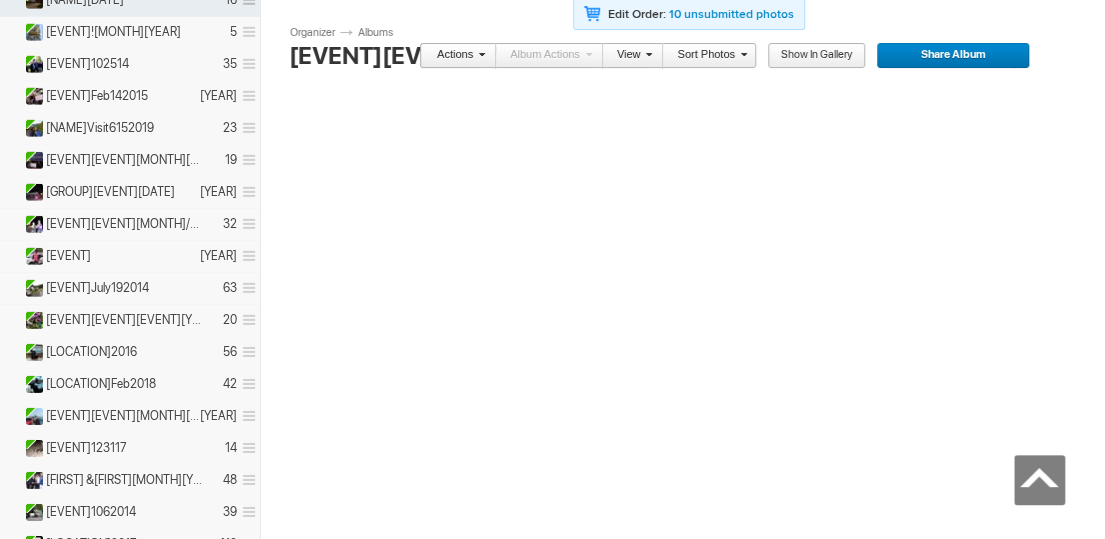 scroll, scrollTop: 11200, scrollLeft: 0, axis: vertical 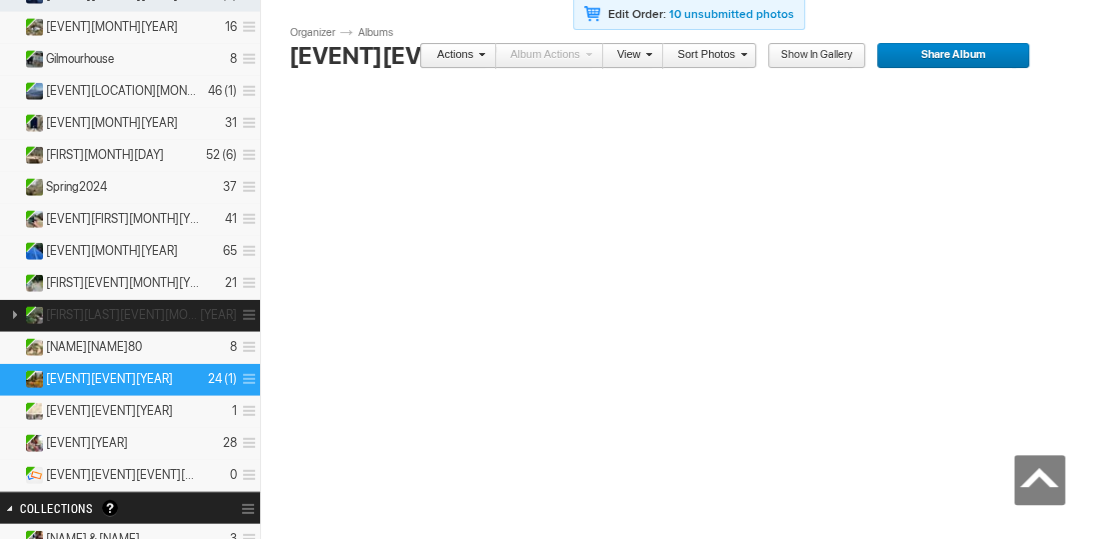 click on "[NAME][NAME][ACTION][MONTH][DATE]" at bounding box center [124, 315] 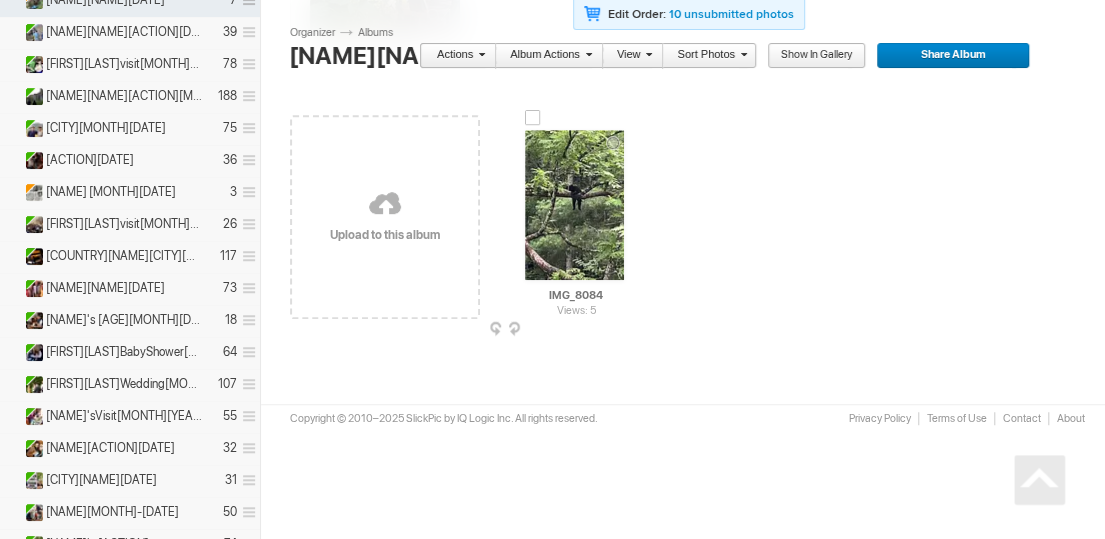 scroll, scrollTop: 0, scrollLeft: 0, axis: both 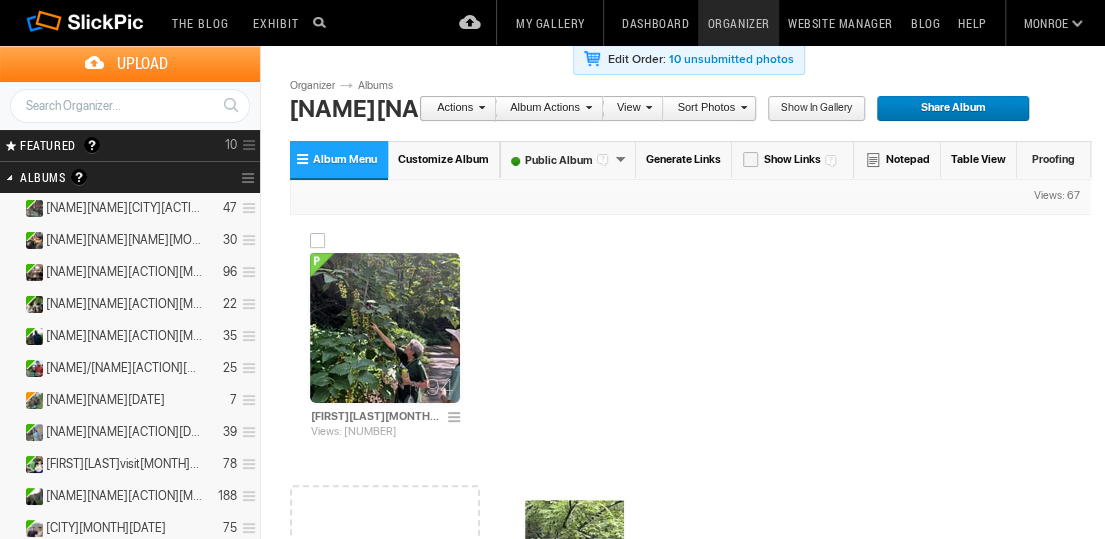 click at bounding box center [385, 328] 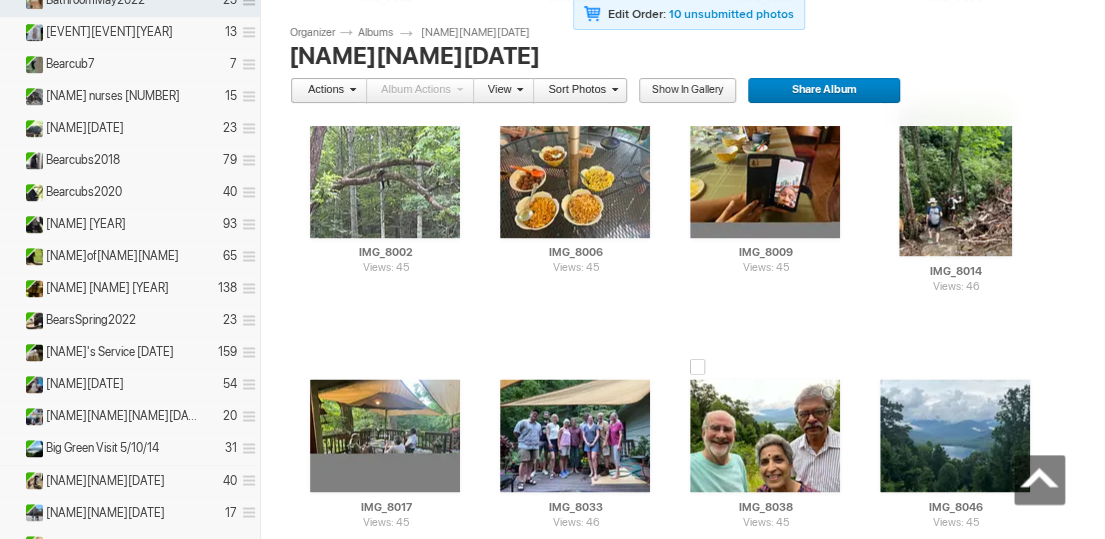 scroll, scrollTop: 1300, scrollLeft: 0, axis: vertical 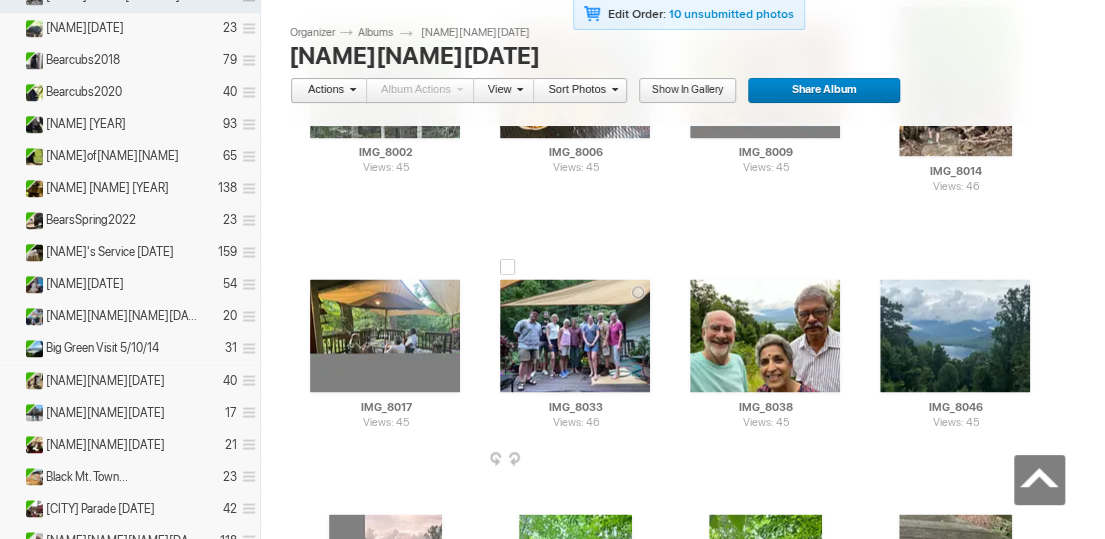 click at bounding box center [654, 460] 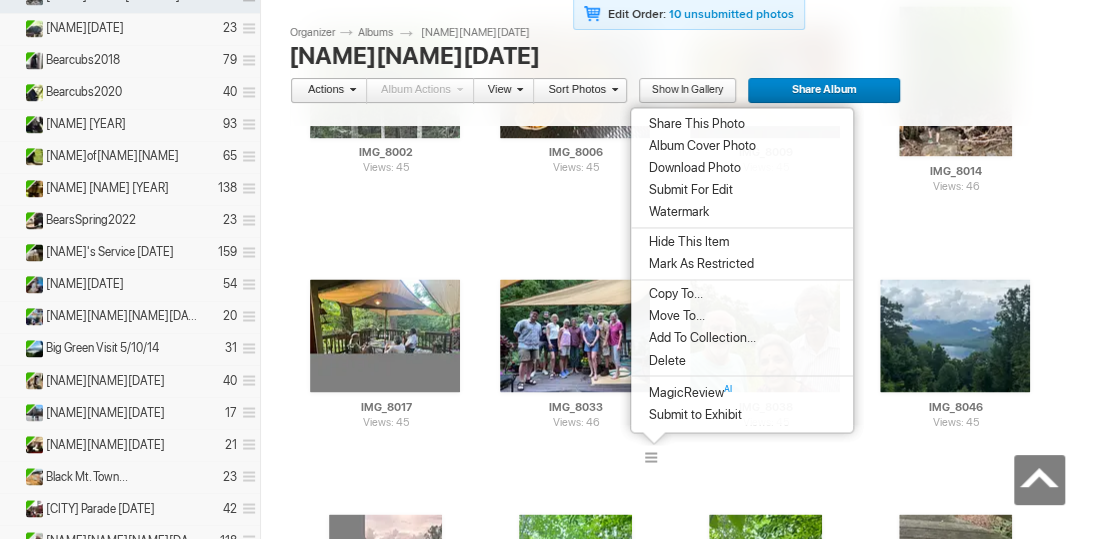 click on "Add To Collection..." at bounding box center [699, 338] 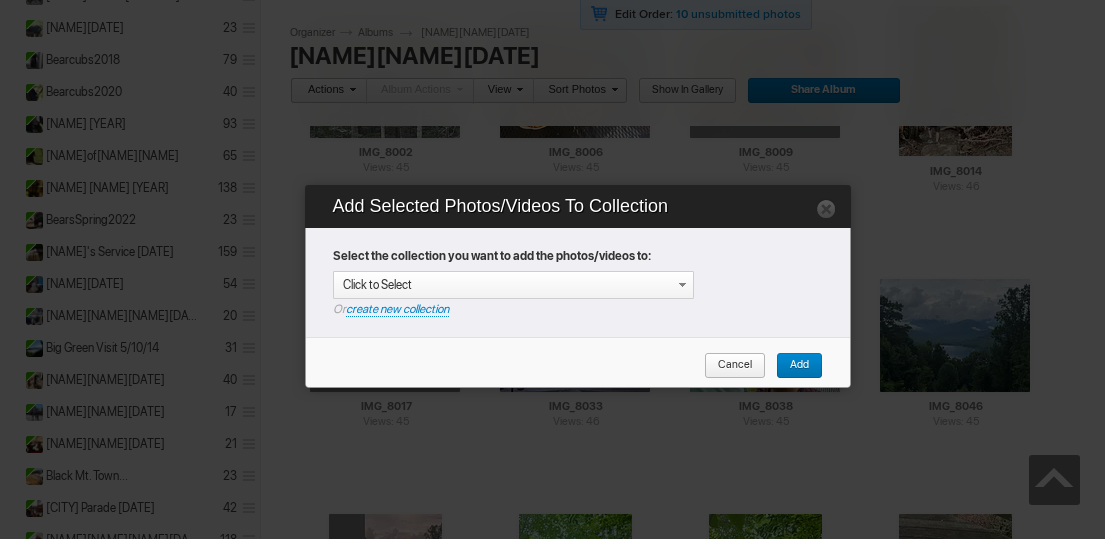 click on "Add" at bounding box center [792, 366] 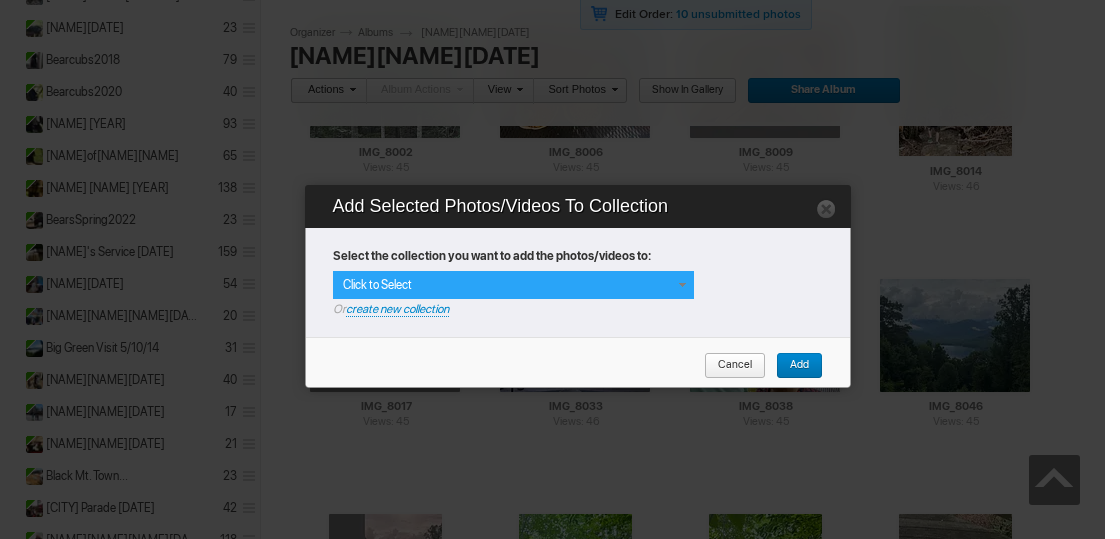 click at bounding box center [682, 285] 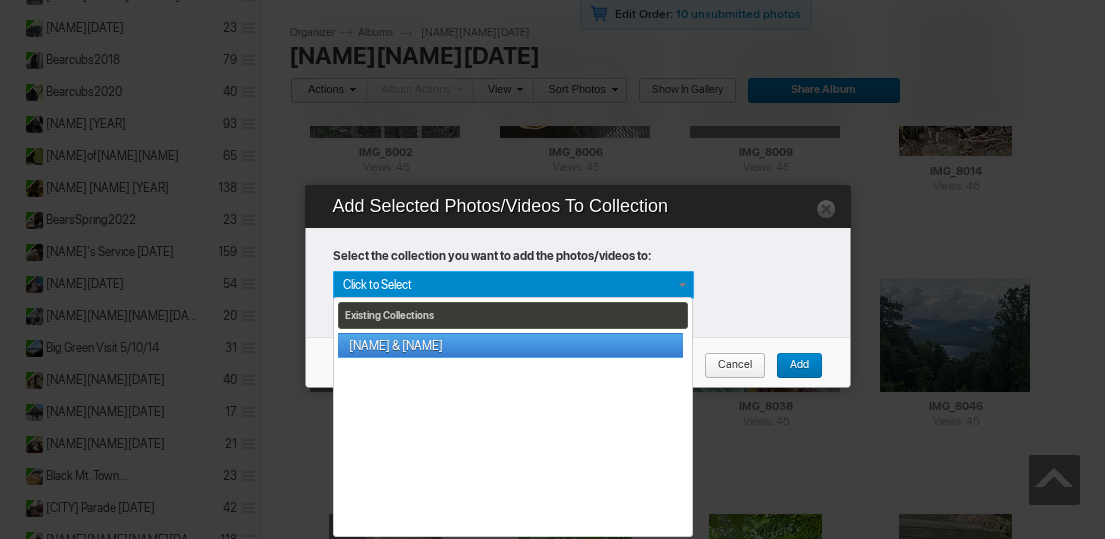 click on "[FIRST] & [FIRST]" at bounding box center (510, 345) 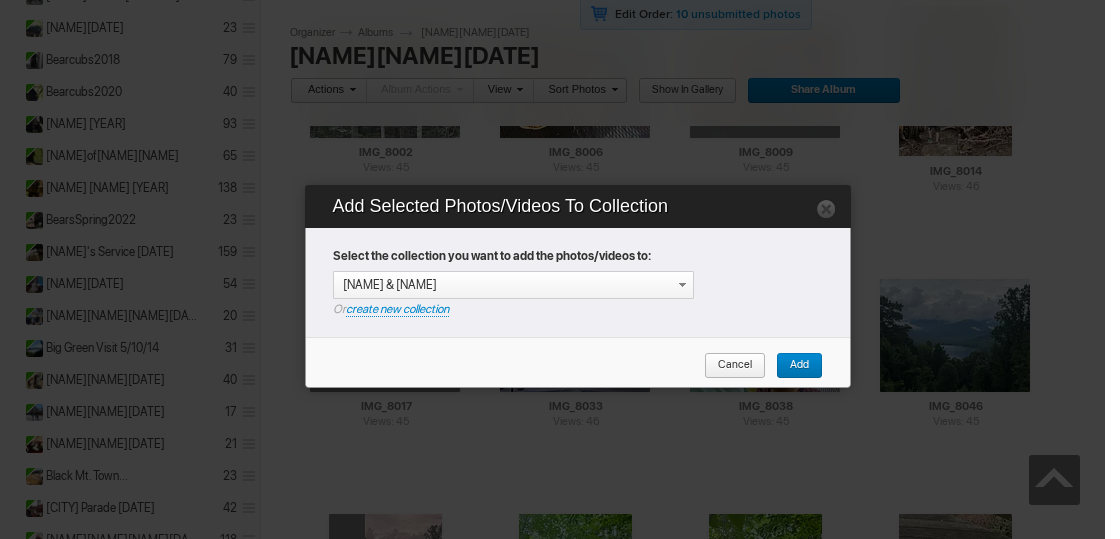 click on "Add" at bounding box center (799, 366) 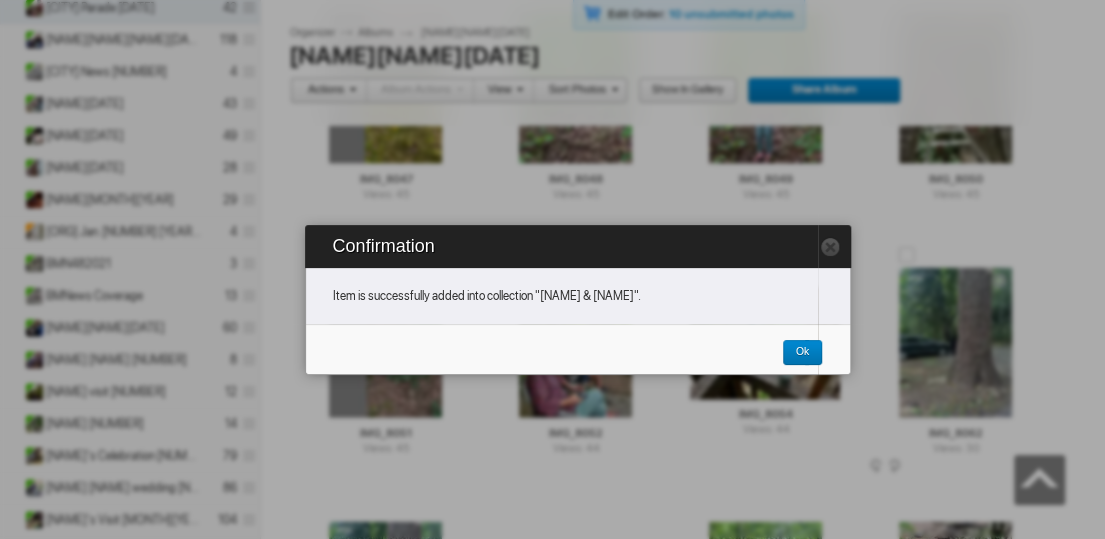 scroll, scrollTop: 1700, scrollLeft: 0, axis: vertical 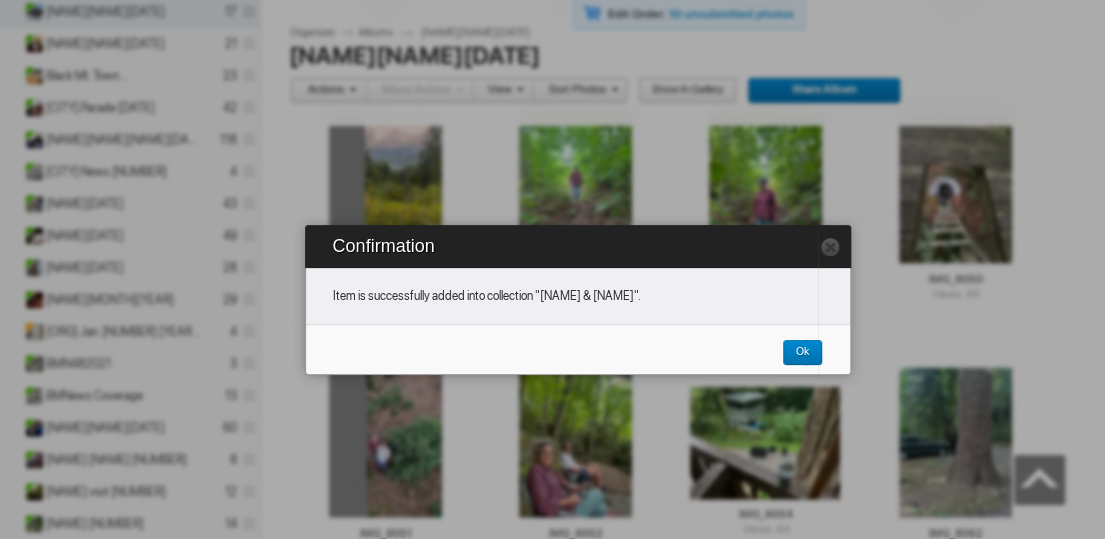 click on "Ok" at bounding box center [795, 353] 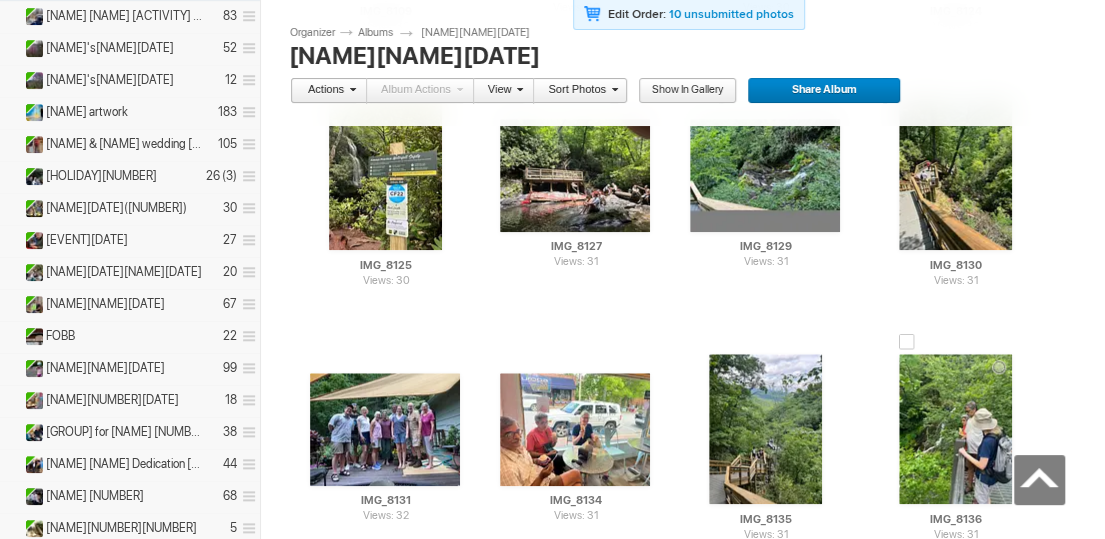 scroll, scrollTop: 4100, scrollLeft: 0, axis: vertical 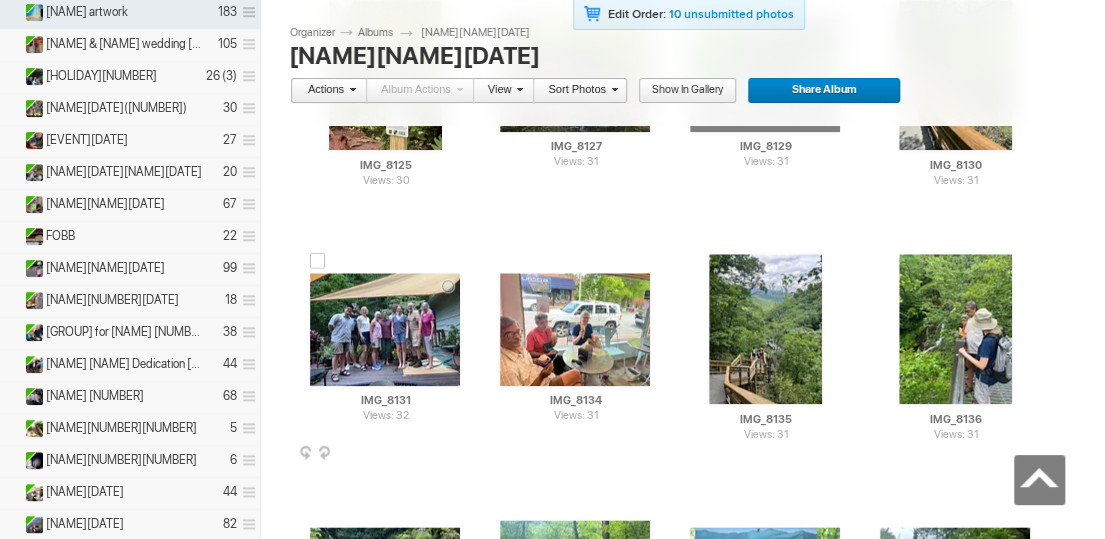 click at bounding box center (385, 329) 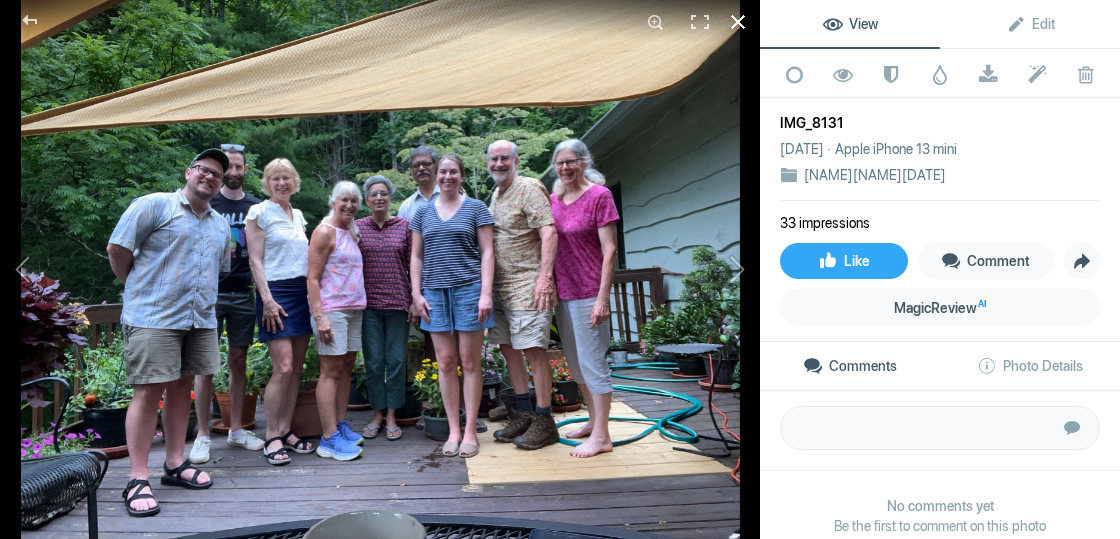 click 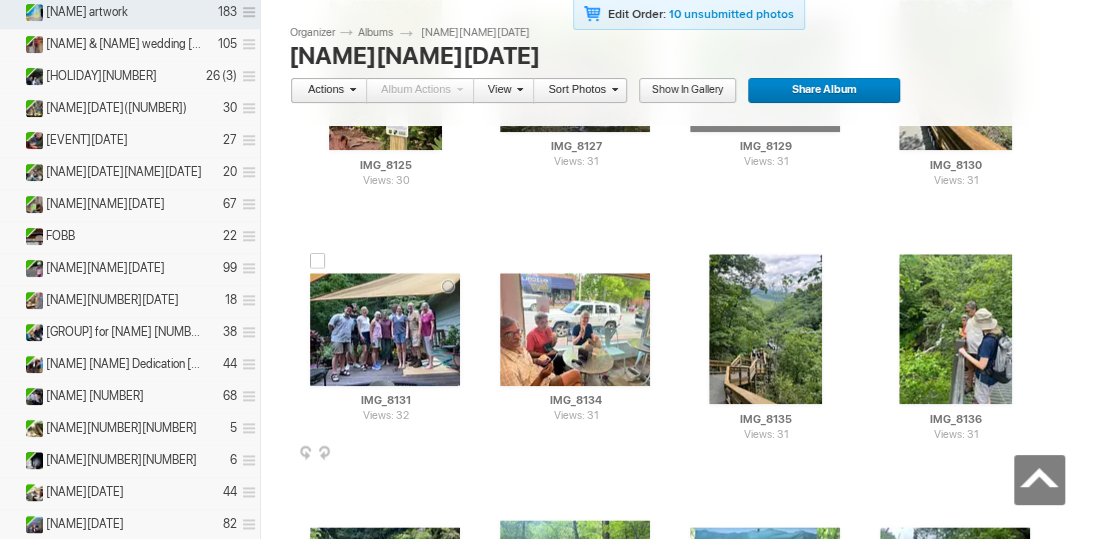 click at bounding box center (464, 454) 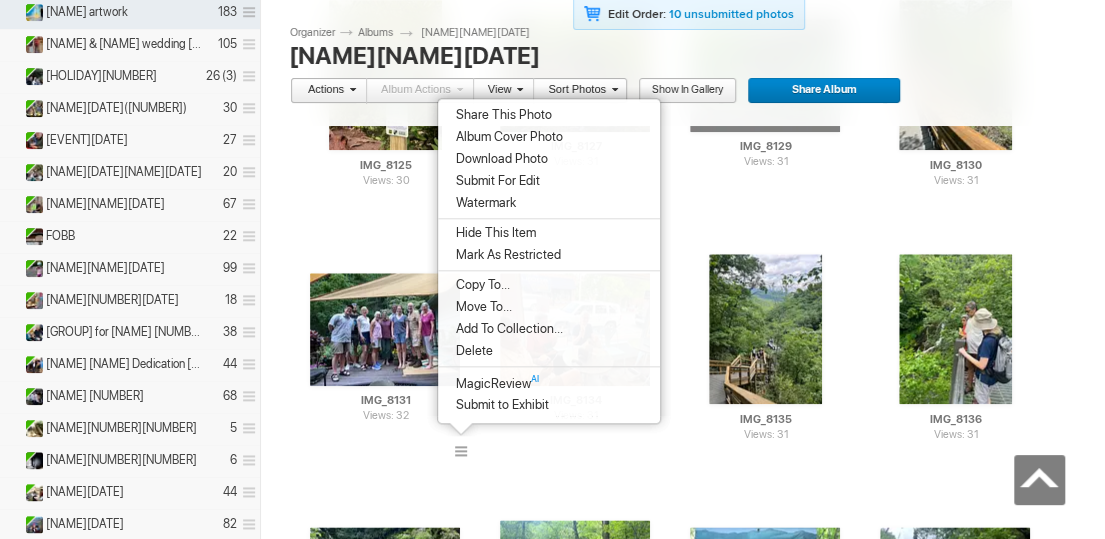 click on "Add To Collection..." at bounding box center [506, 329] 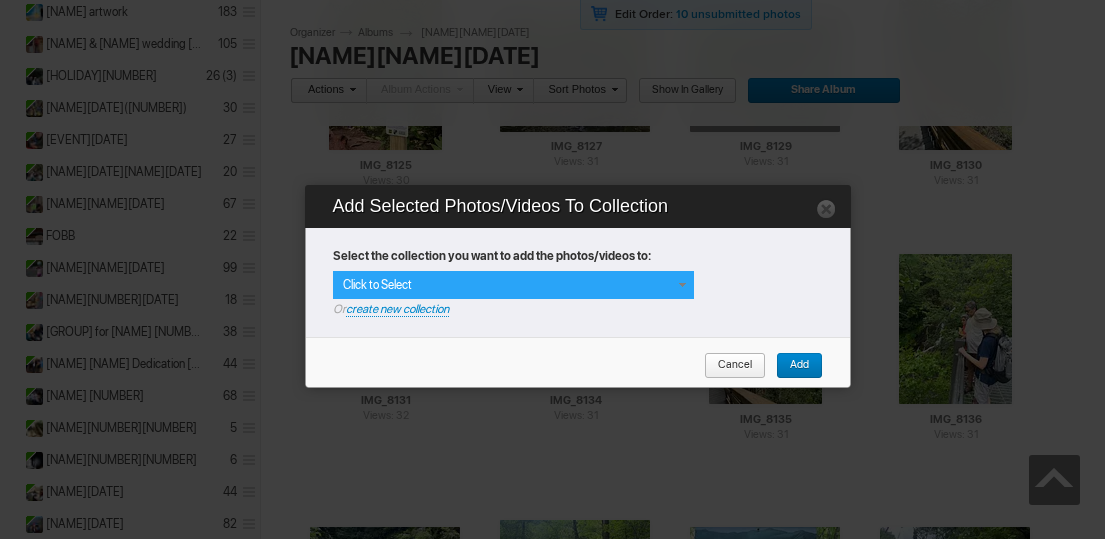 click at bounding box center [682, 285] 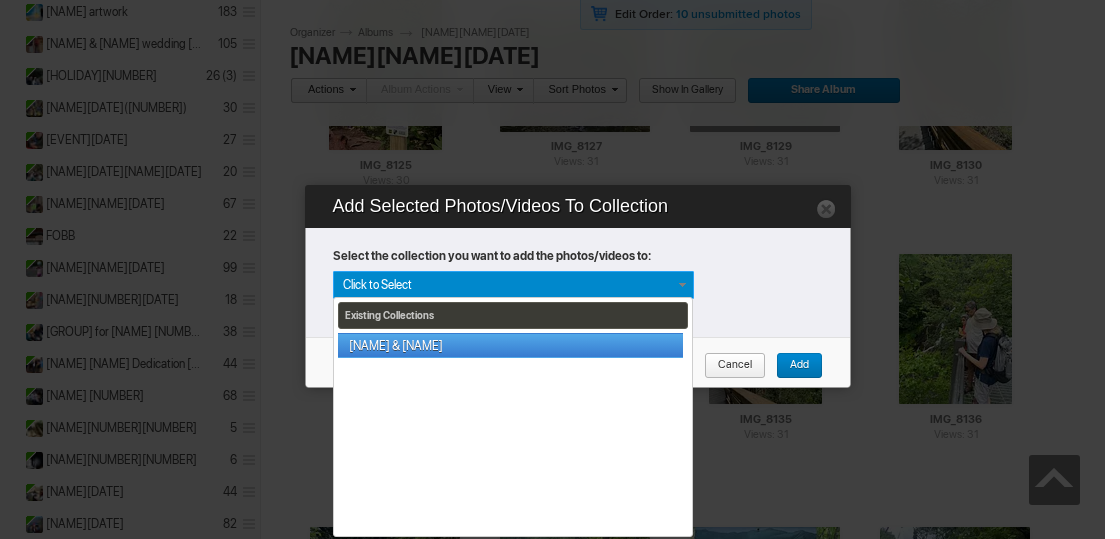 click on "[NAME] & [NAME]" at bounding box center (510, 345) 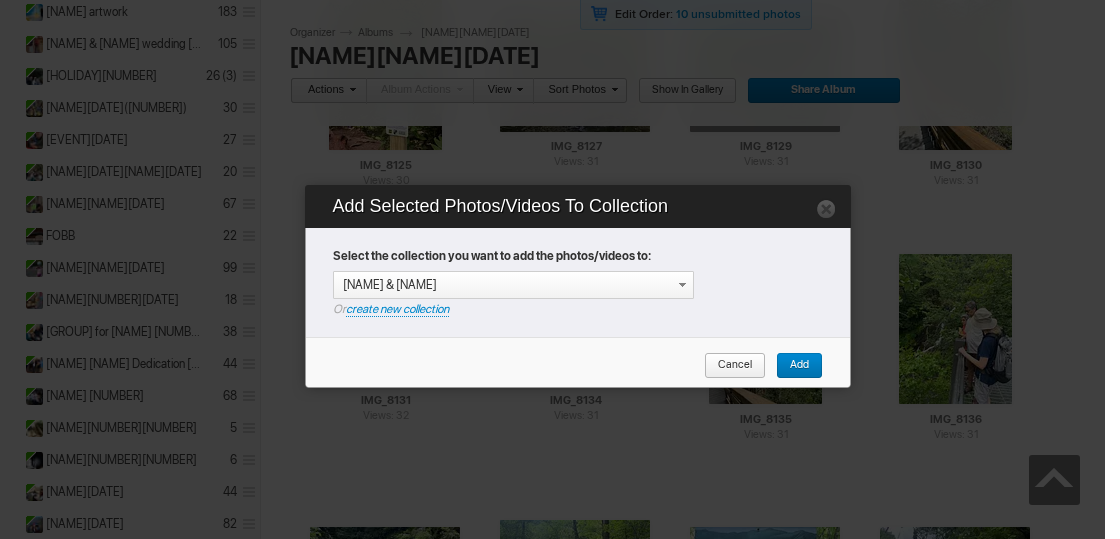 click on "Add" at bounding box center [792, 366] 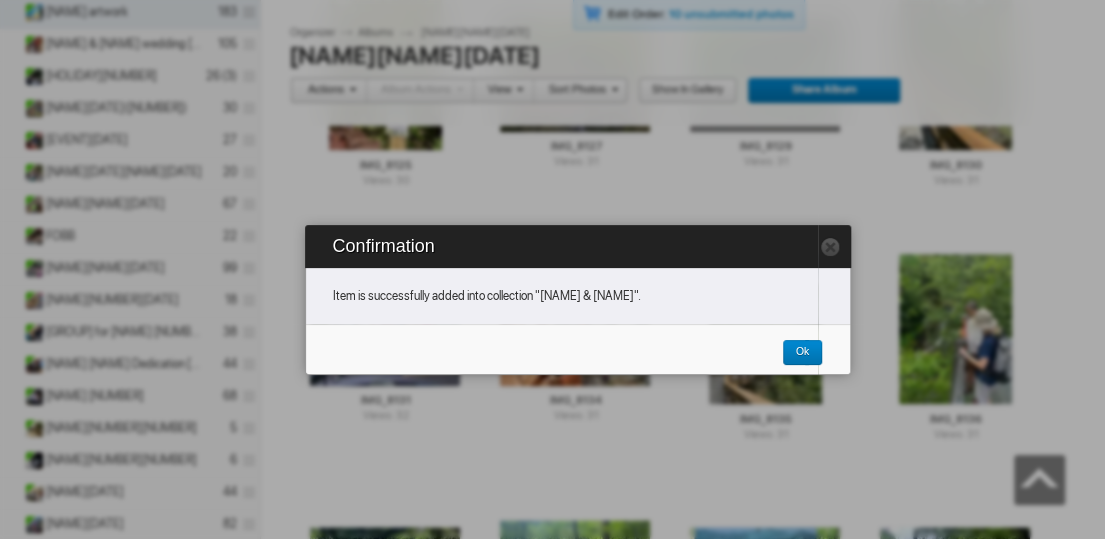 click on "Ok" at bounding box center [795, 353] 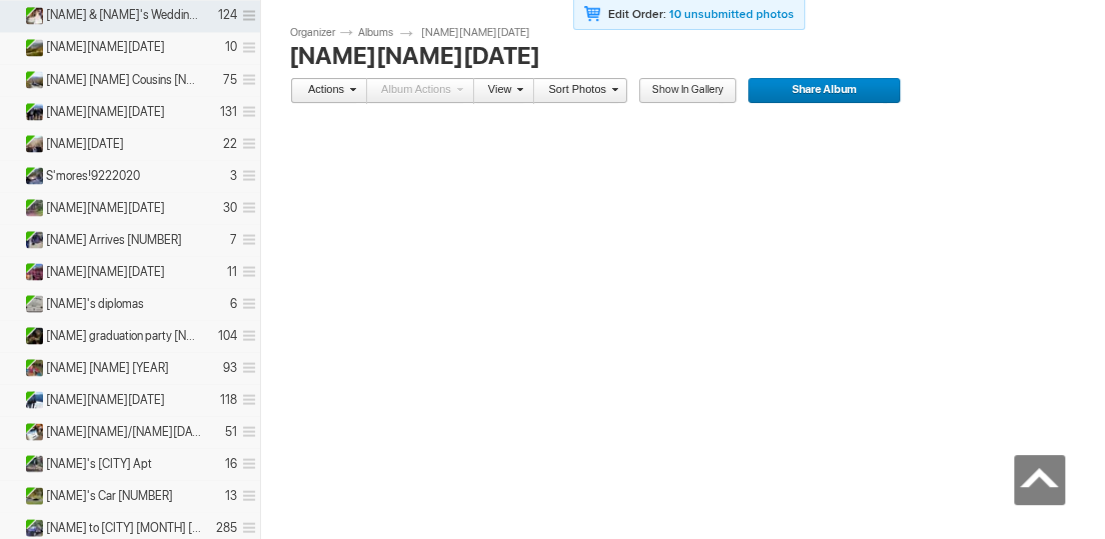 scroll, scrollTop: 12595, scrollLeft: 0, axis: vertical 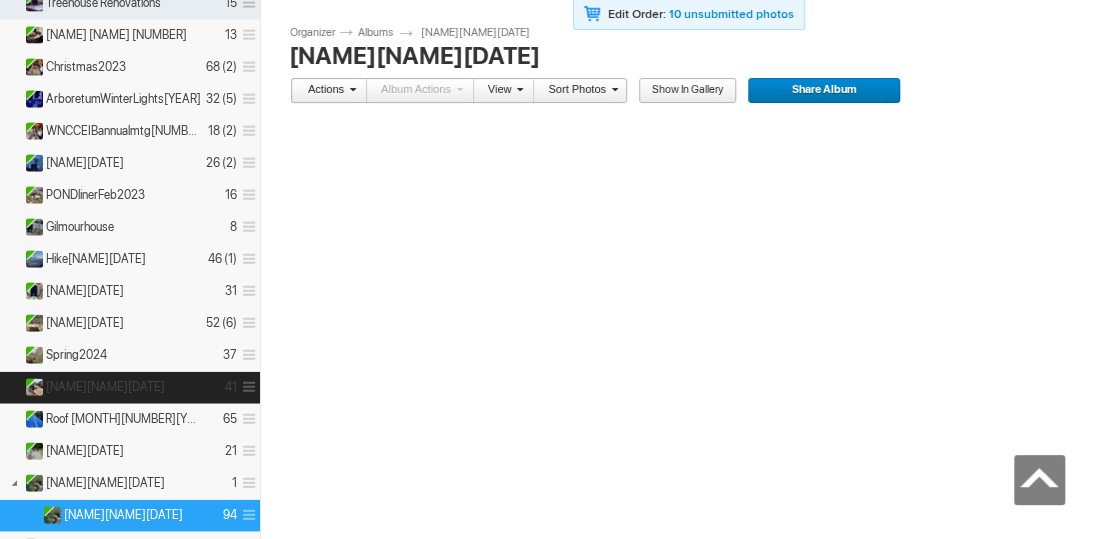 click on "[NAME][NAME]bday[DATE]" at bounding box center (105, 387) 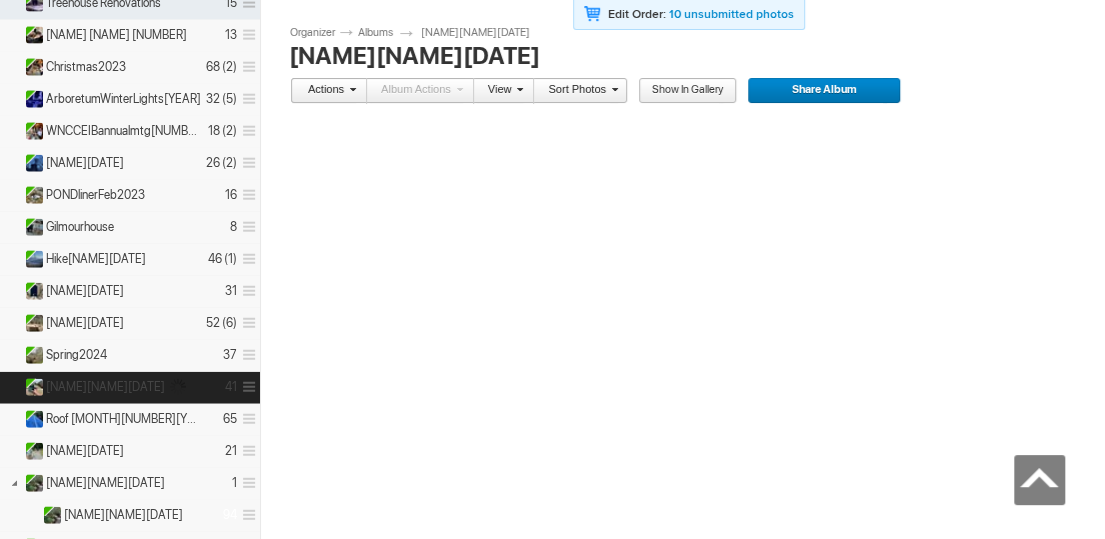 click on "[BRAND][PERSON][EVENT][DATE]" at bounding box center (105, 387) 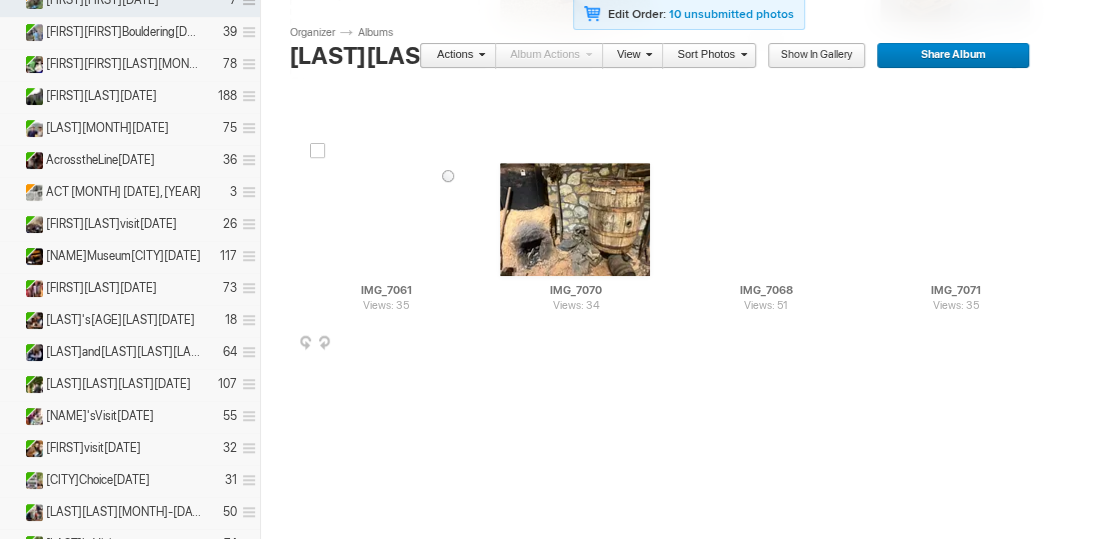 scroll, scrollTop: 300, scrollLeft: 0, axis: vertical 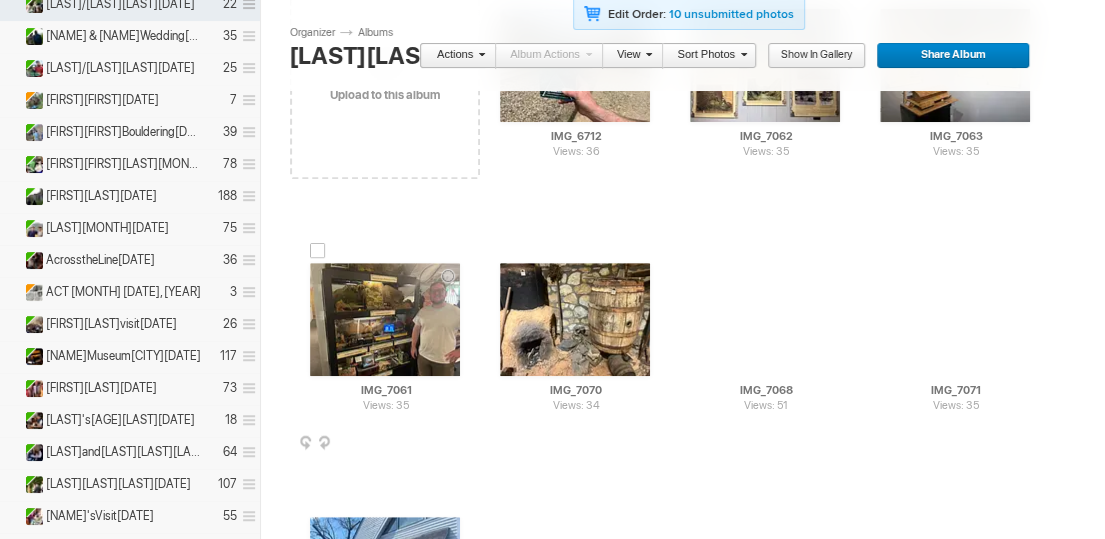 click at bounding box center [464, 444] 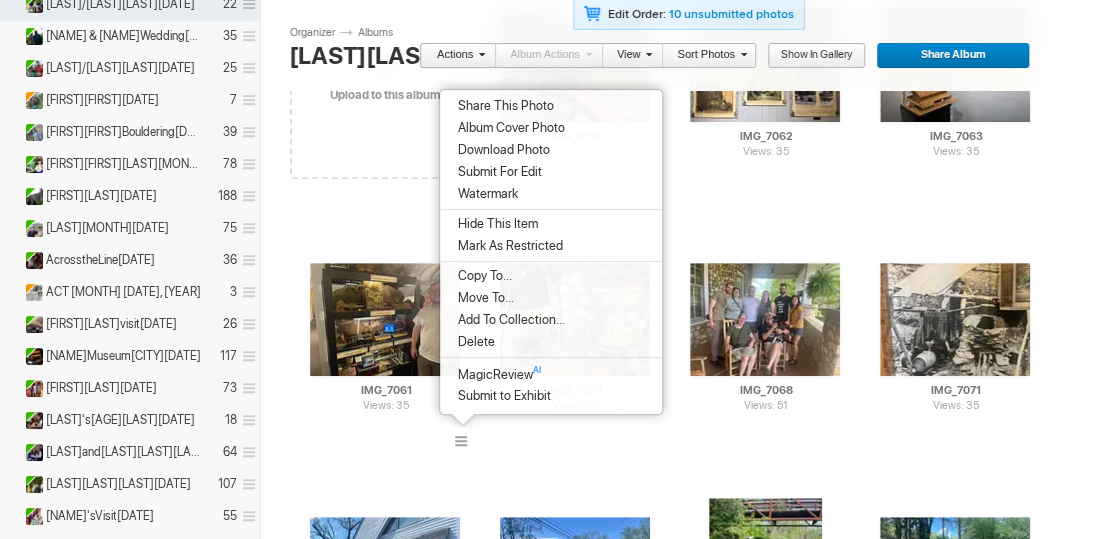 click on "Add To Collection..." at bounding box center (508, 320) 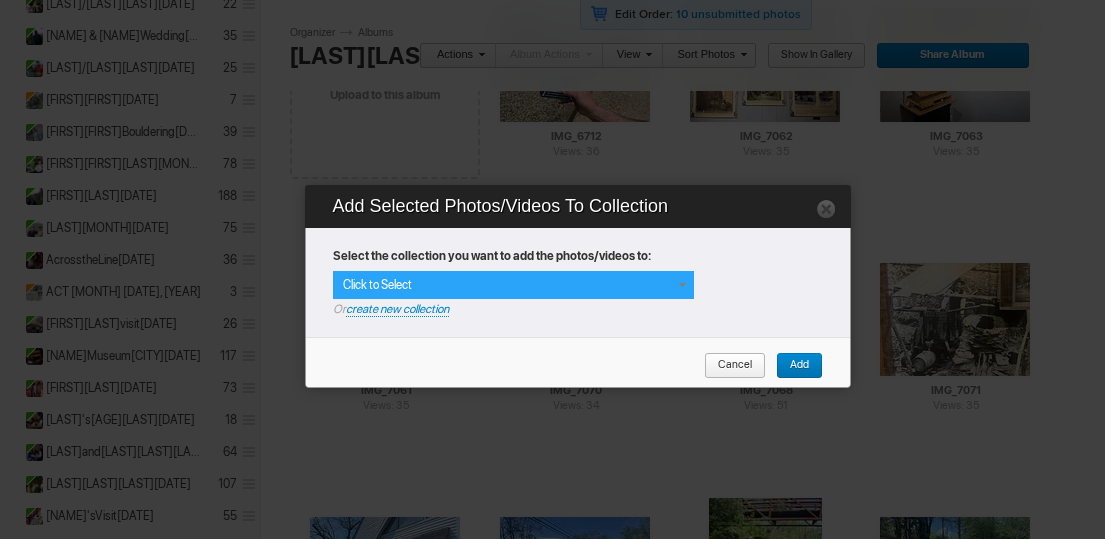 click at bounding box center [682, 285] 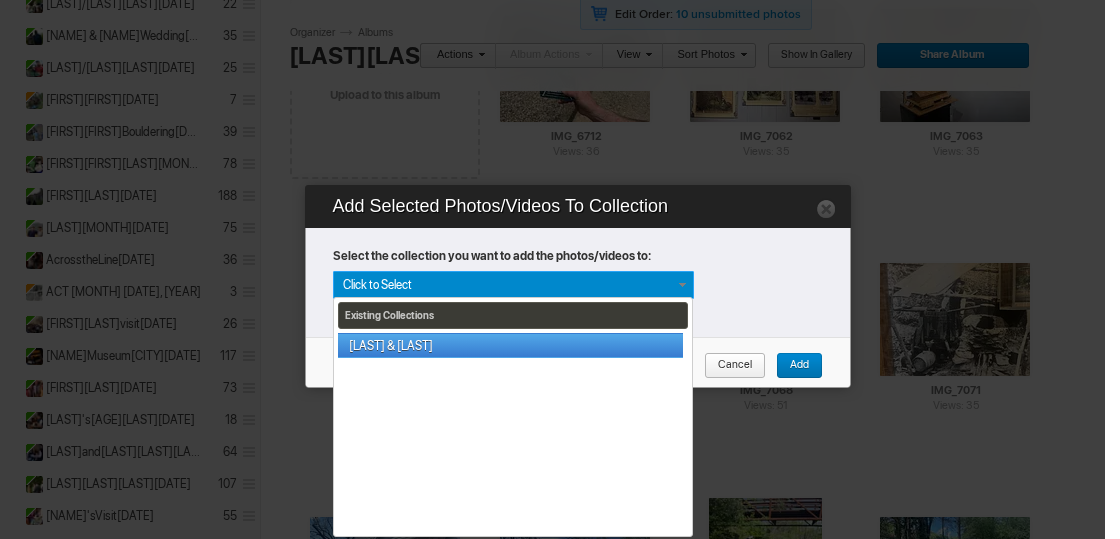 drag, startPoint x: 379, startPoint y: 343, endPoint x: 418, endPoint y: 343, distance: 39 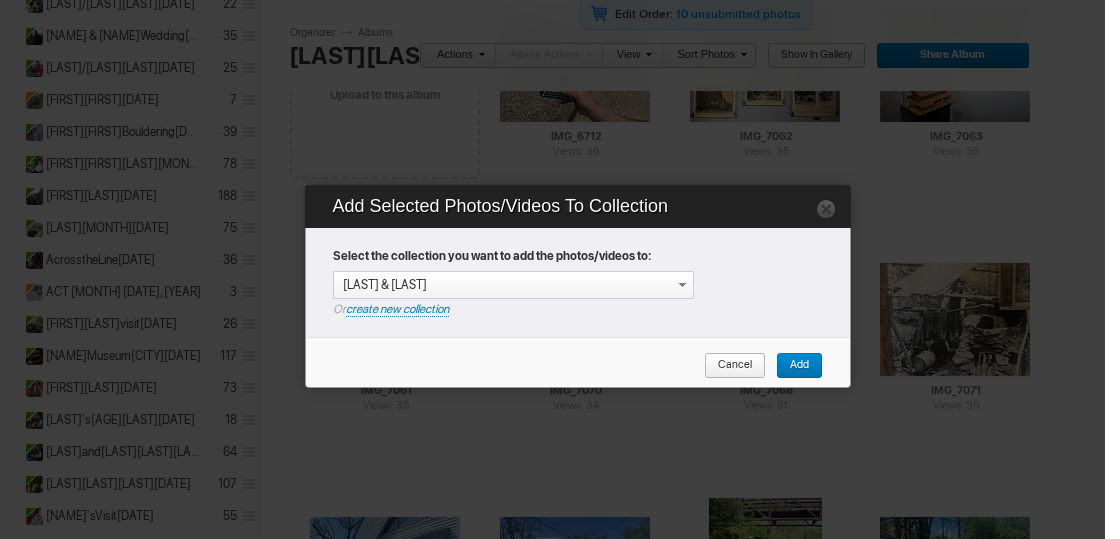 click on "Add" at bounding box center (792, 366) 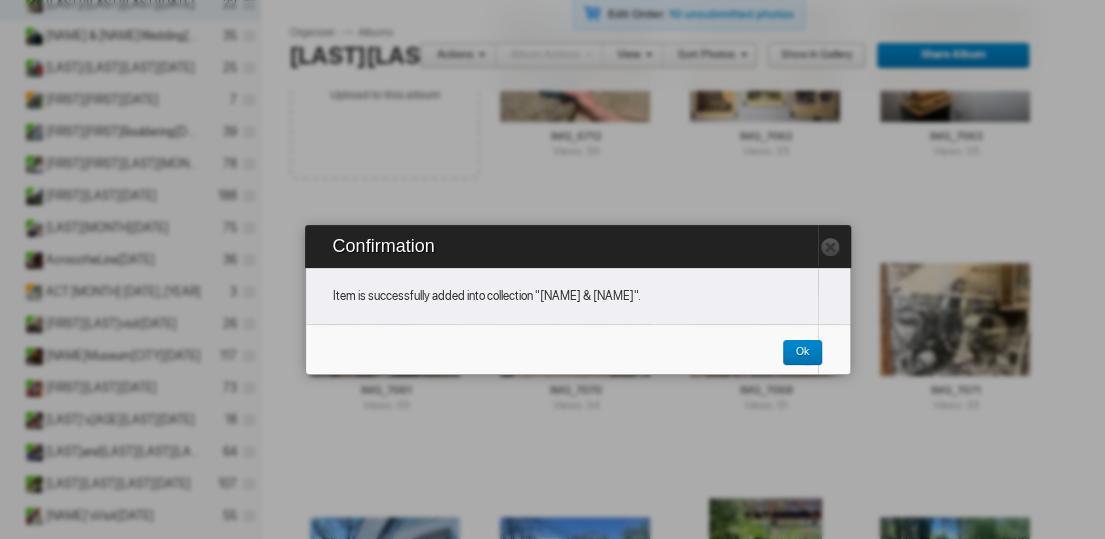 click on "Ok" at bounding box center (802, 353) 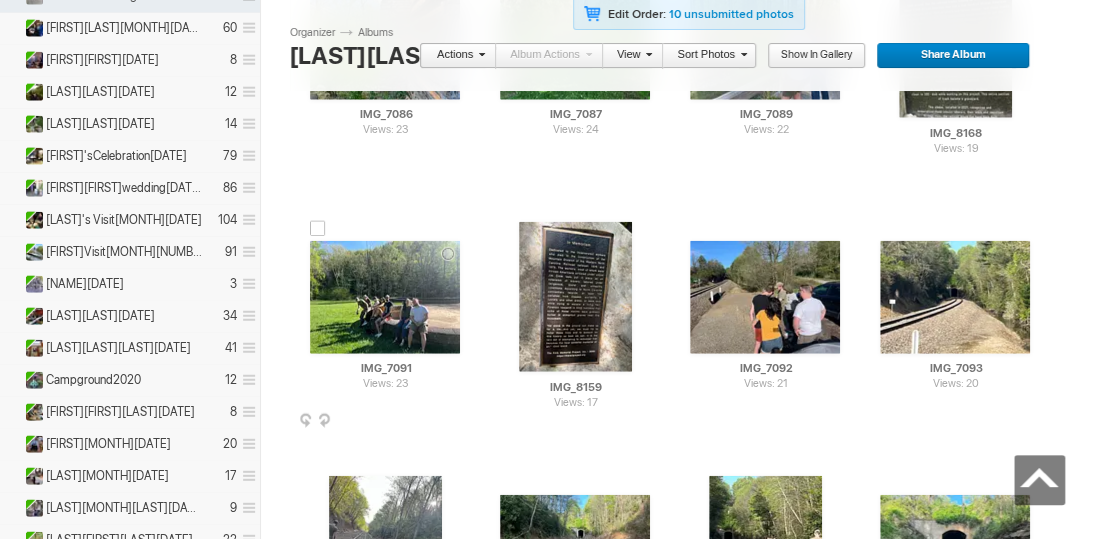 scroll, scrollTop: 2000, scrollLeft: 0, axis: vertical 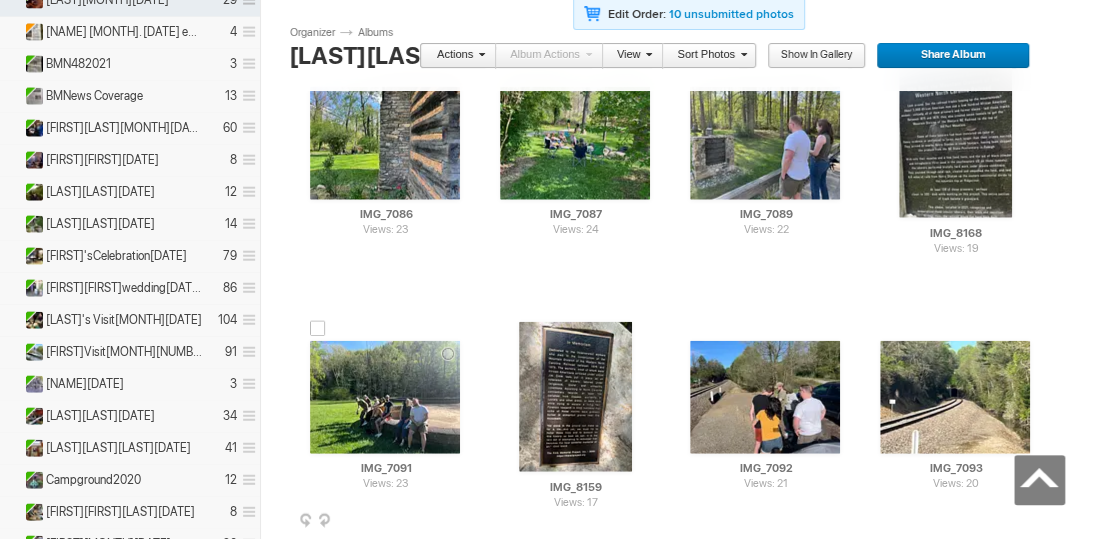 click at bounding box center [464, 522] 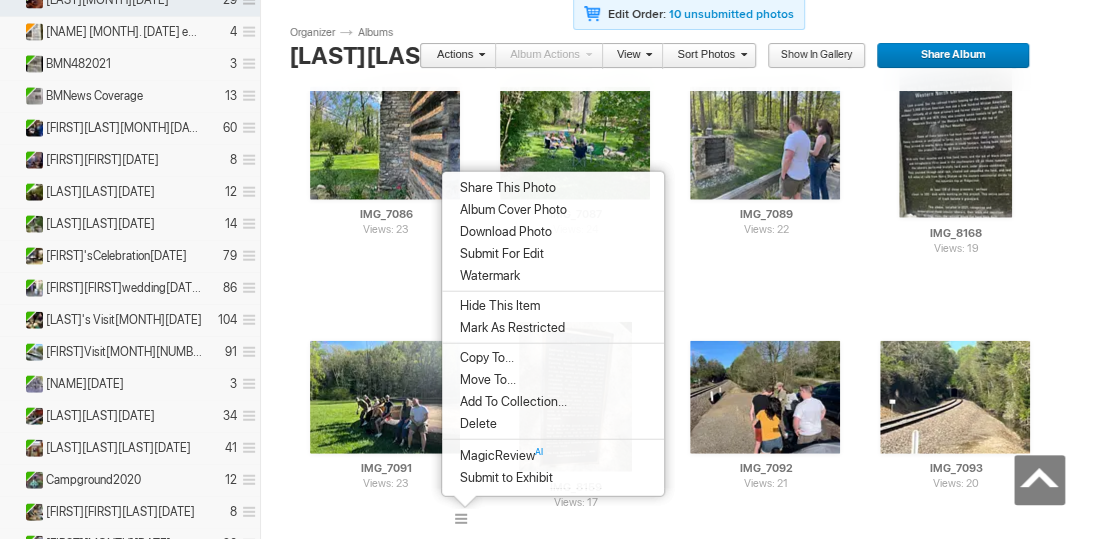 click on "Add To Collection..." at bounding box center (510, 402) 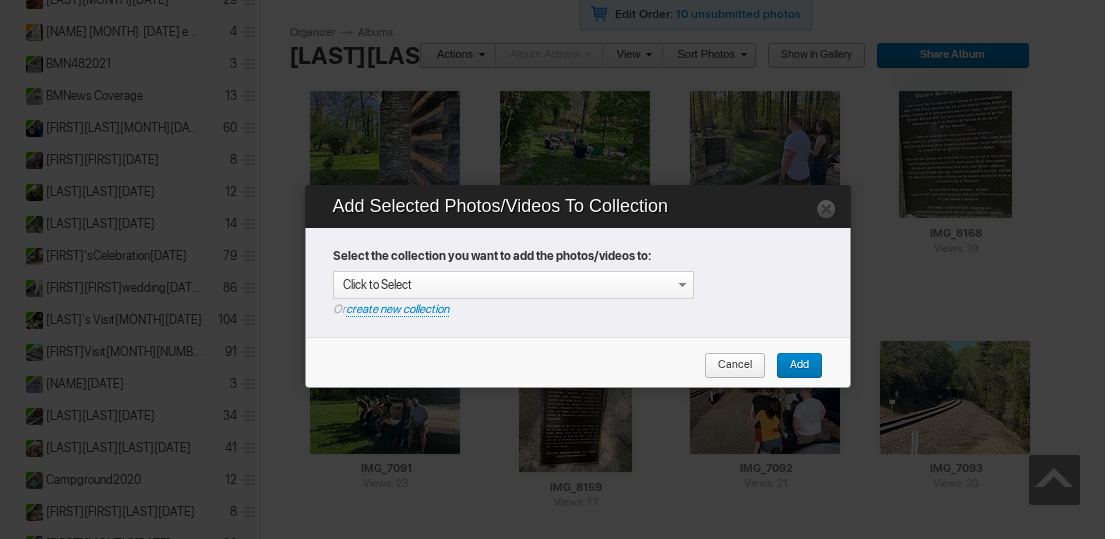 click on "Add" at bounding box center (792, 366) 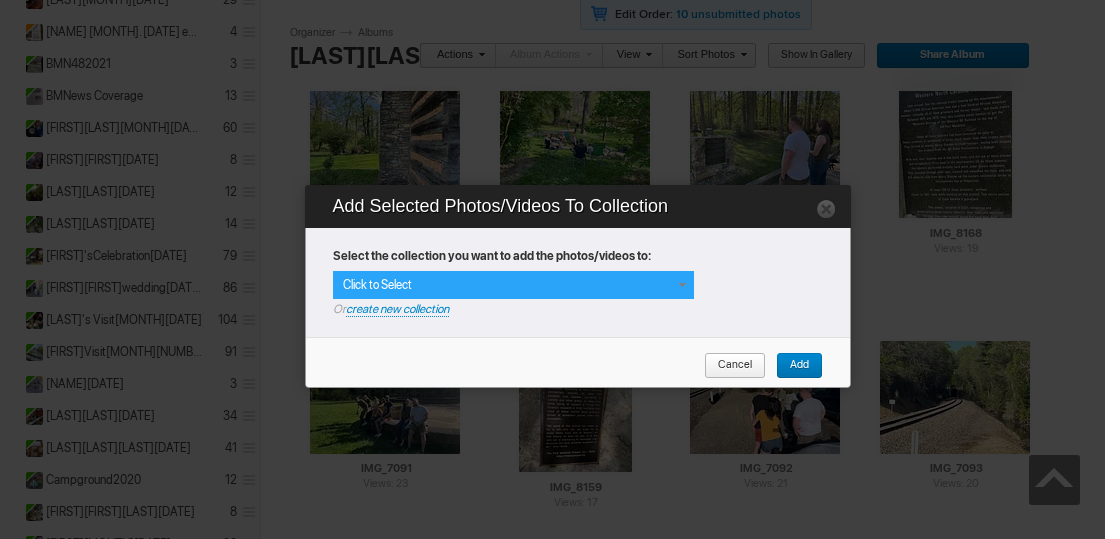 click at bounding box center (682, 285) 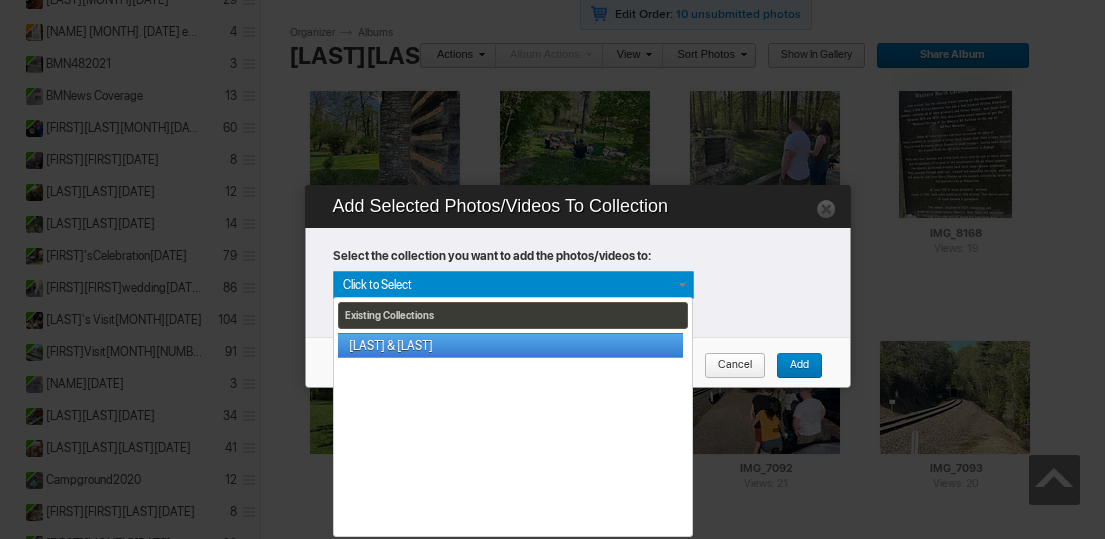 click on "[NAME][NAME]" at bounding box center [510, 345] 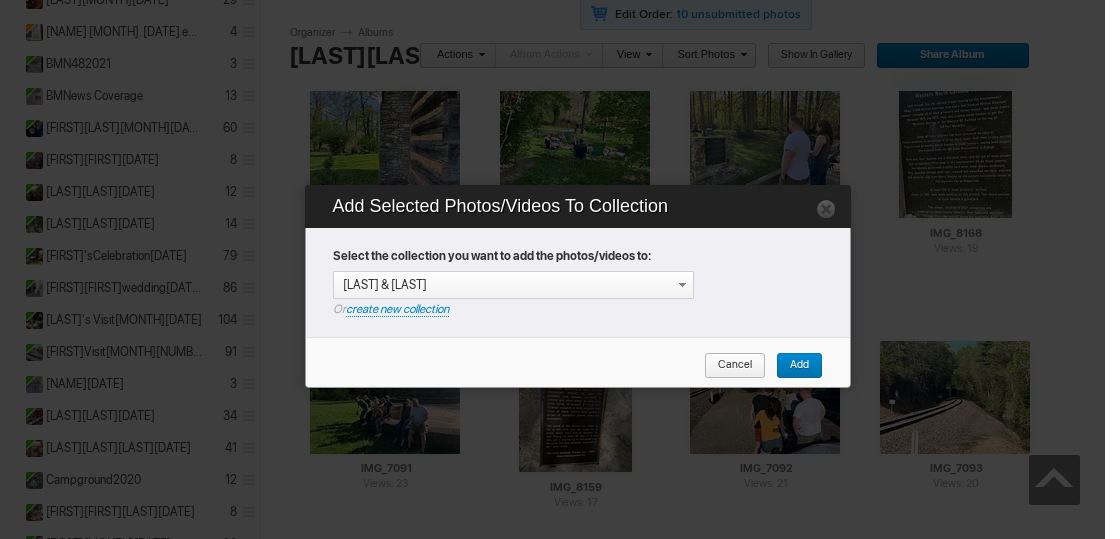 click on "Add" at bounding box center [792, 366] 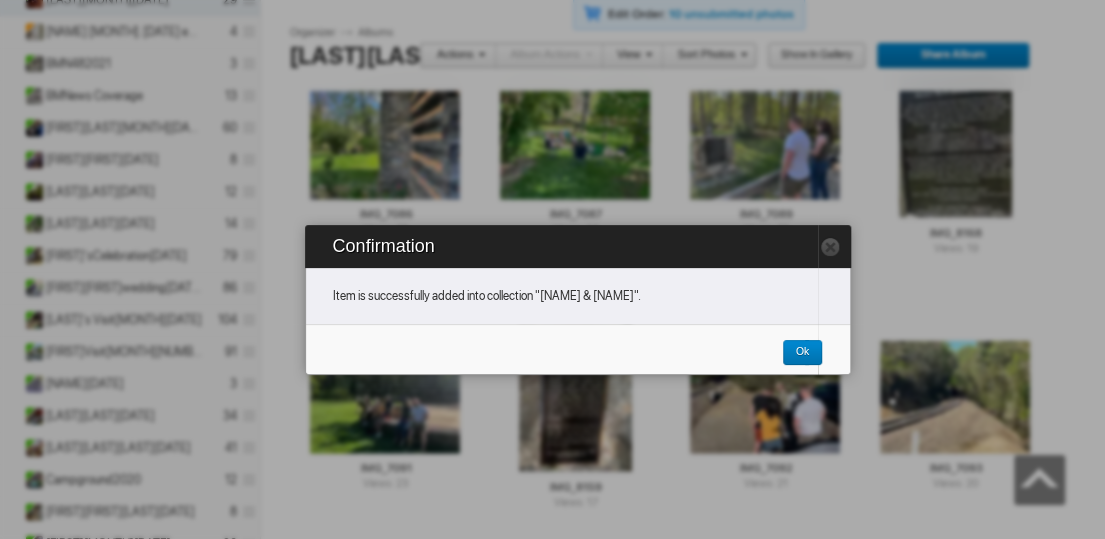 click on "Ok" at bounding box center [795, 353] 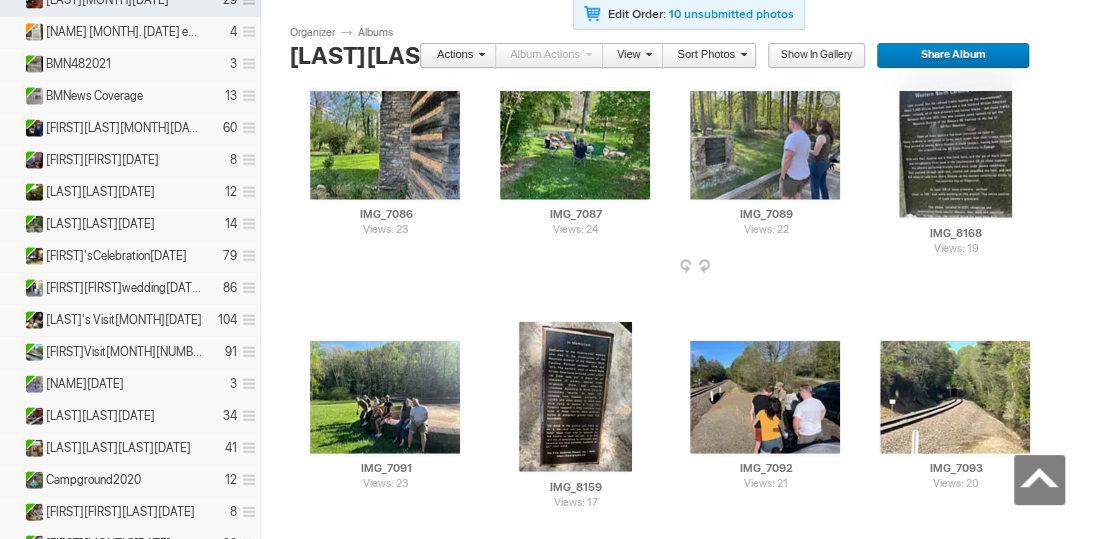click at bounding box center (844, 268) 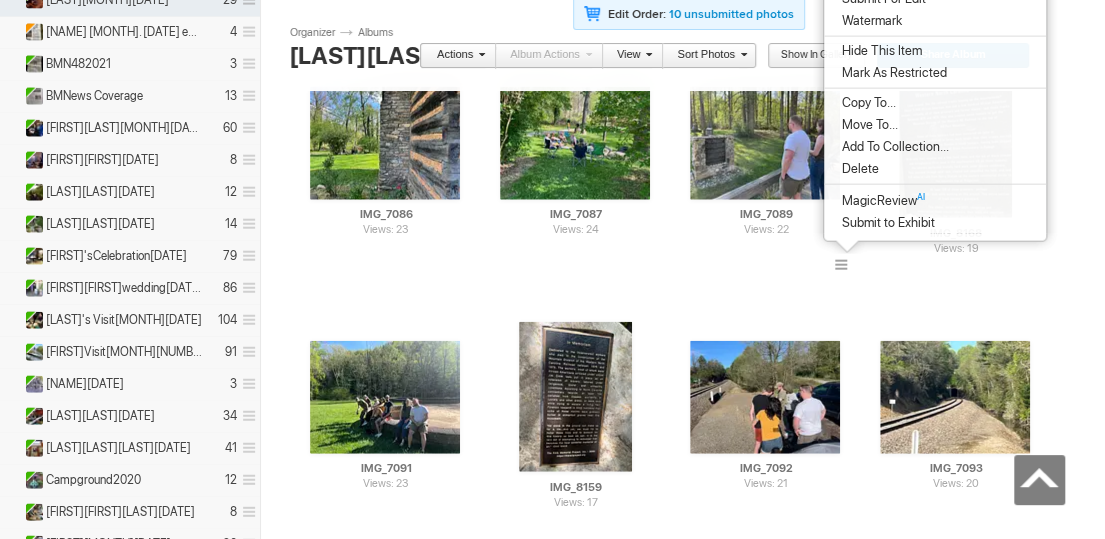 click on "Add To Collection..." at bounding box center (892, 147) 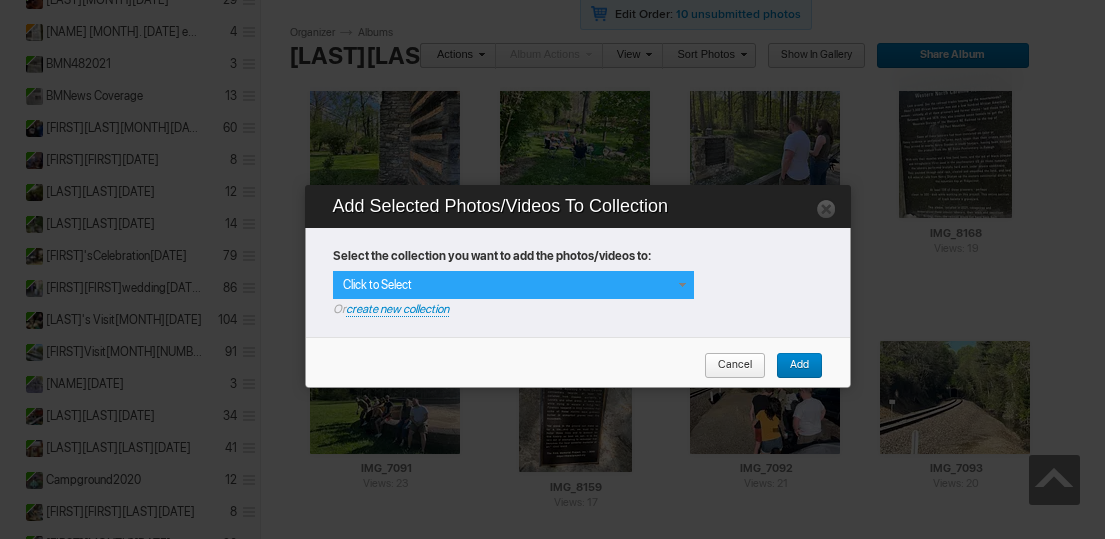click at bounding box center [682, 285] 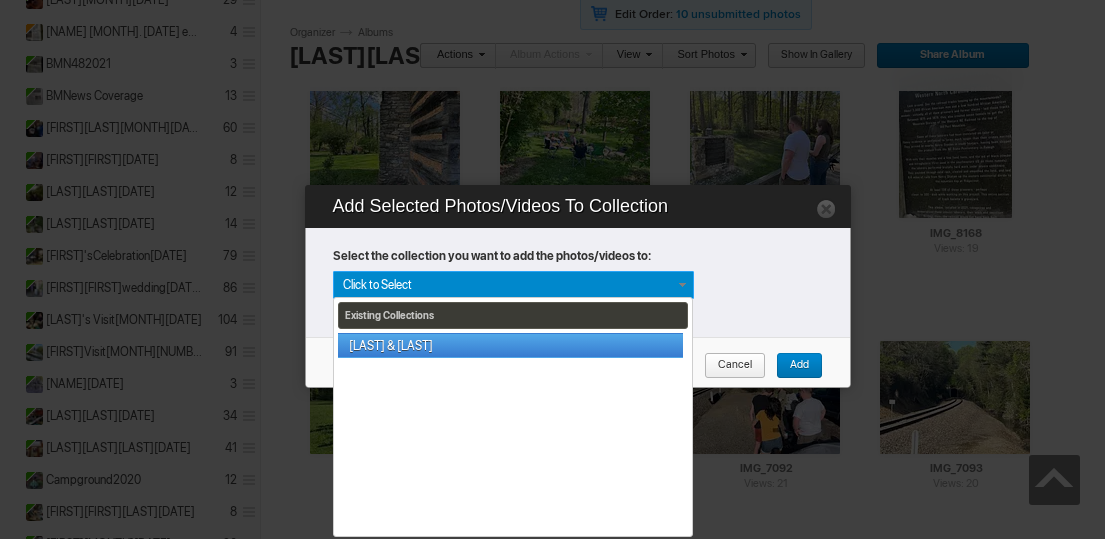 click on "[PERSON] & [PERSON]" at bounding box center [510, 345] 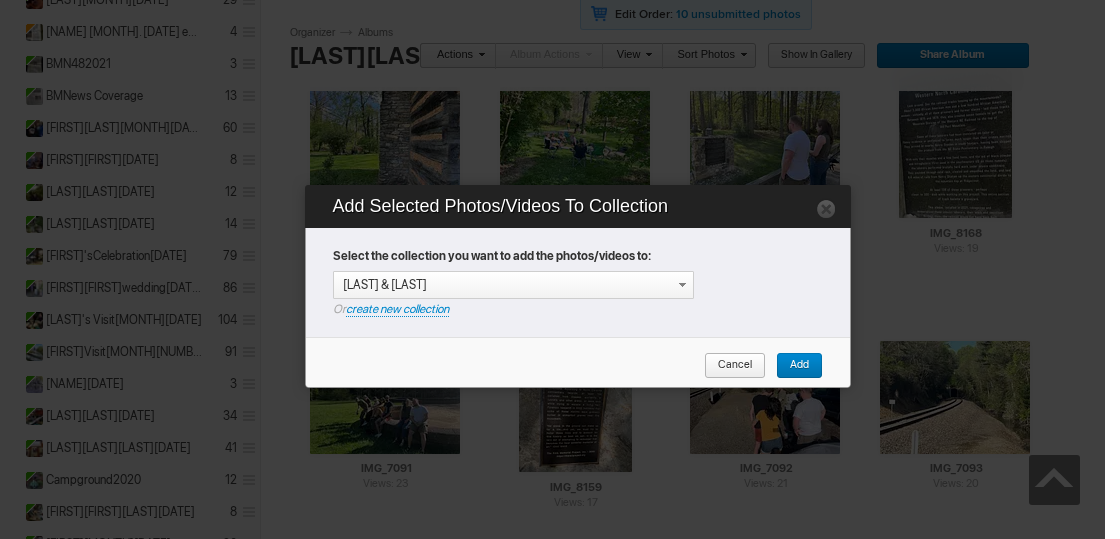 click on "Add" at bounding box center (792, 366) 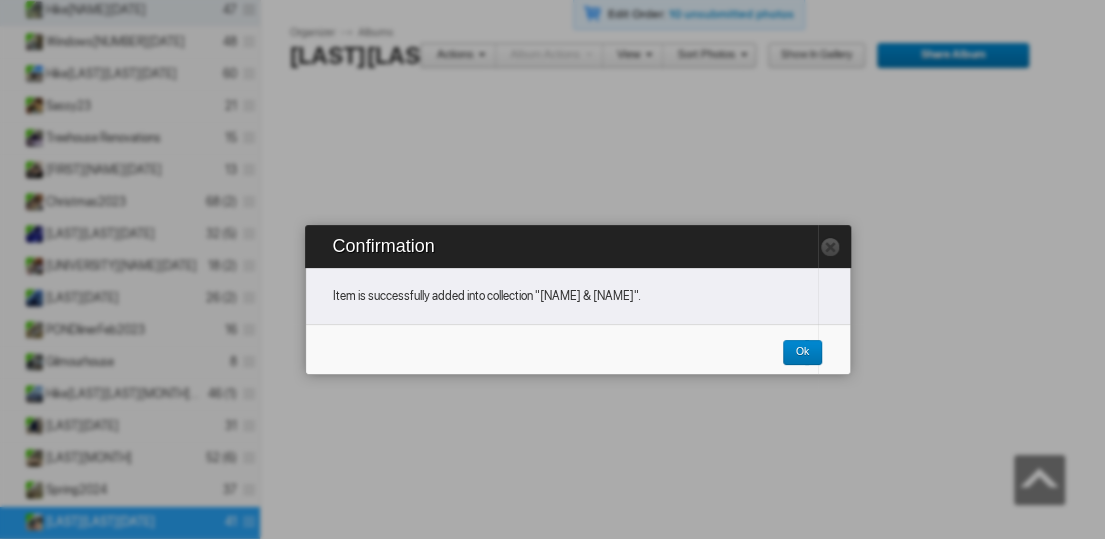 scroll, scrollTop: 15400, scrollLeft: 0, axis: vertical 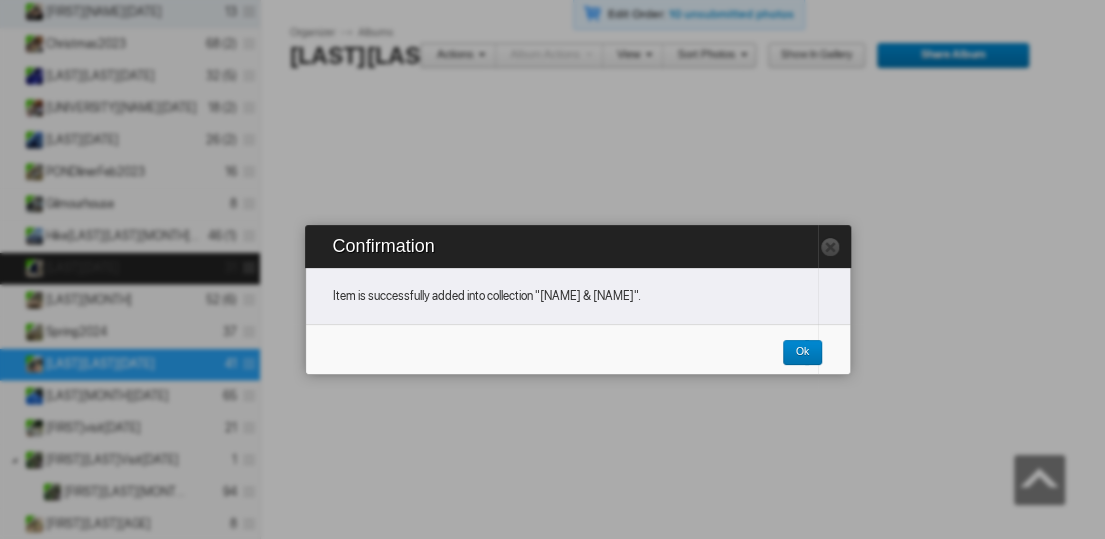 click on "[LAST][DATE]" at bounding box center (82, 268) 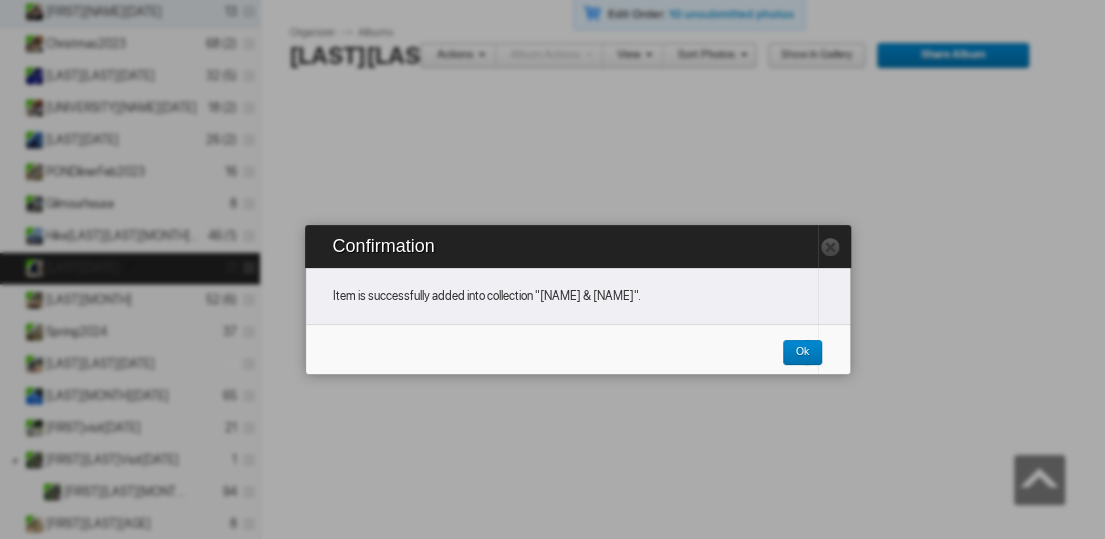click on "[LAST][DATE]" at bounding box center [82, 268] 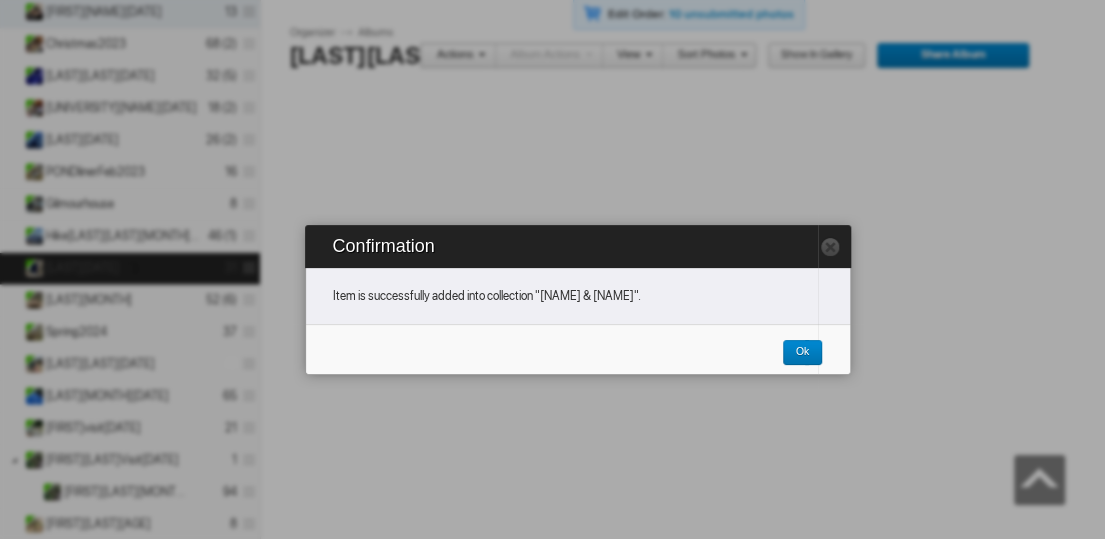 click on "[LAST][DATE]" at bounding box center (82, 268) 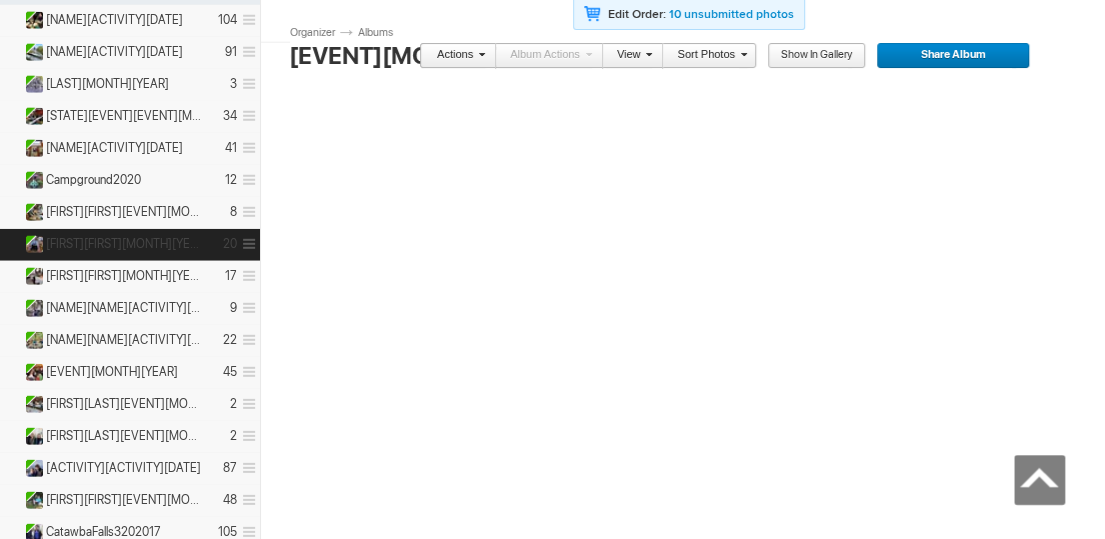 scroll, scrollTop: 2400, scrollLeft: 0, axis: vertical 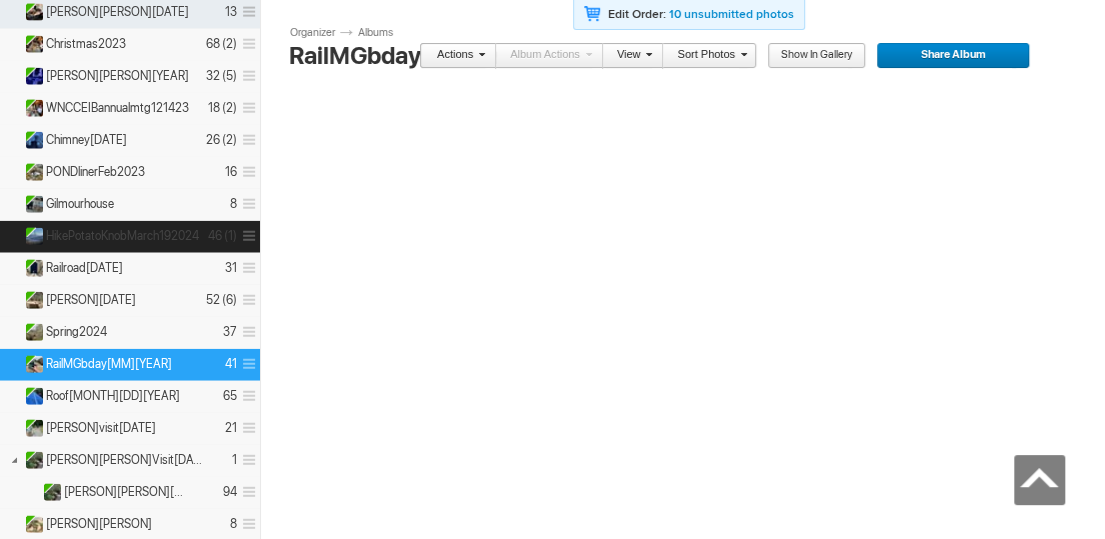 click on "HikePotatoKnobMarch192024" at bounding box center (122, 236) 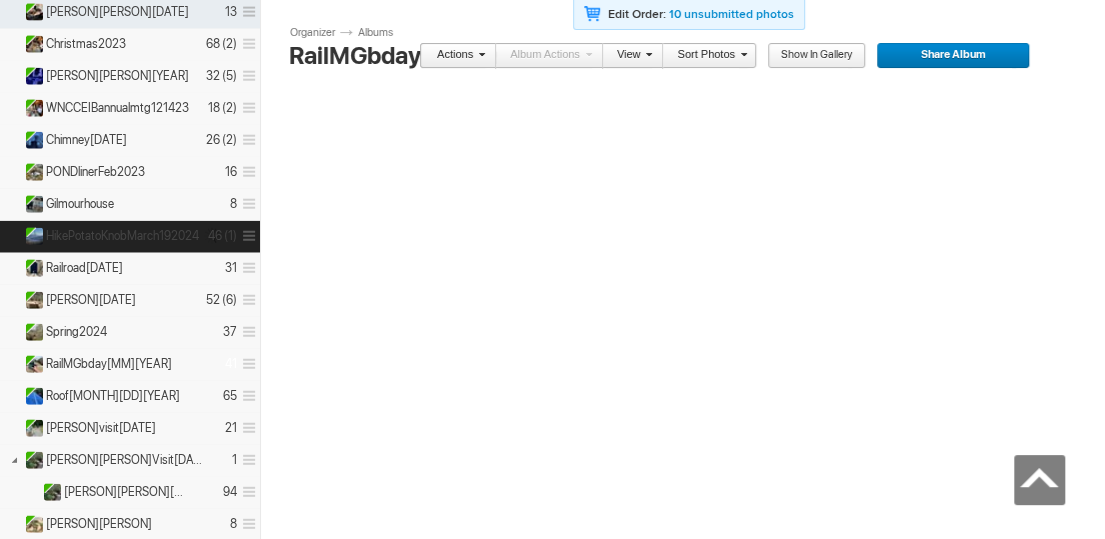 click on "HikePotatoKnobMarch192024" at bounding box center [122, 236] 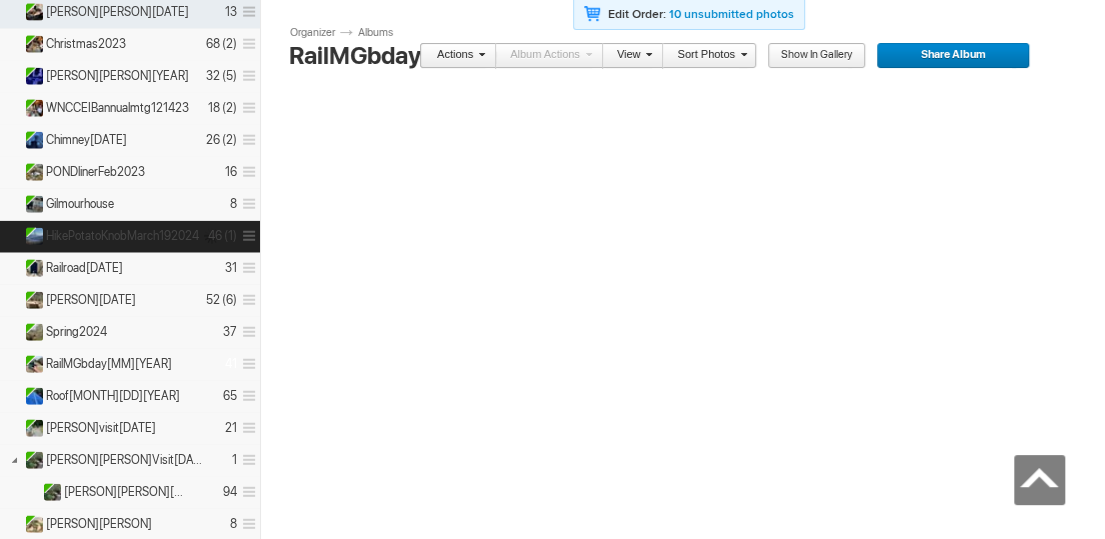 click on "HikePotatoKnobMarch192024" at bounding box center [122, 236] 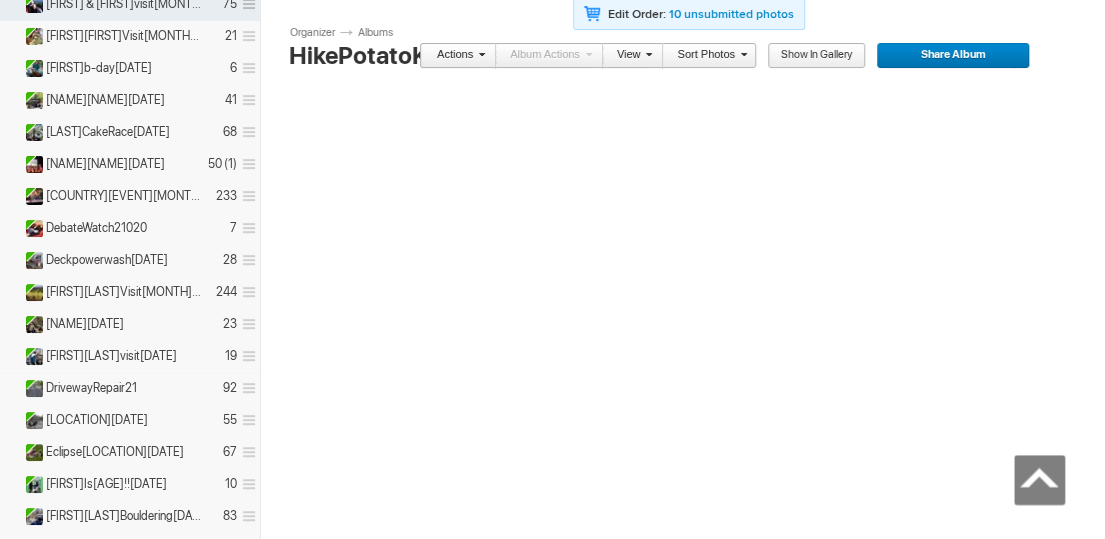 scroll, scrollTop: 3900, scrollLeft: 0, axis: vertical 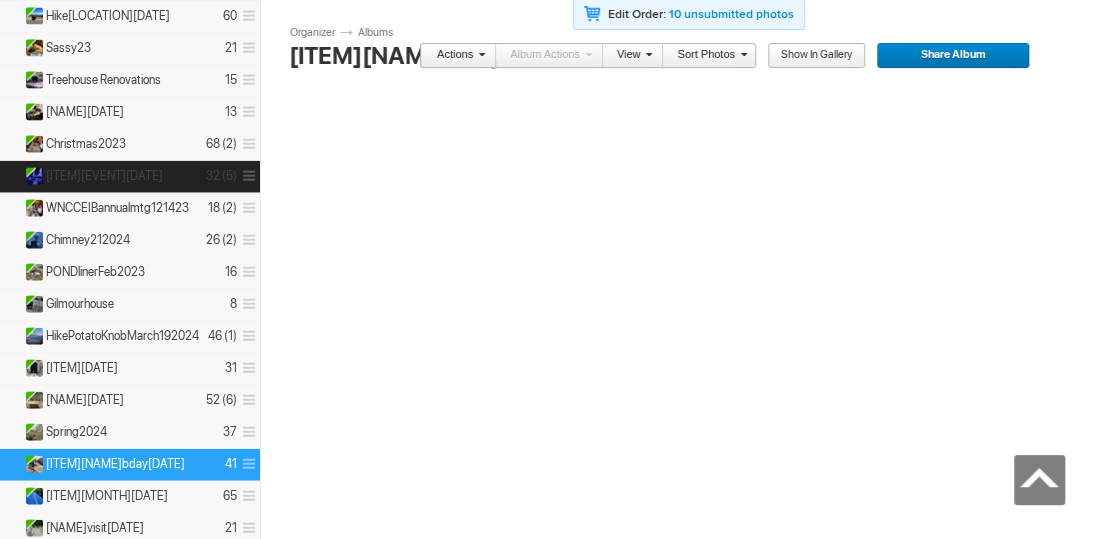 click on "[ITEM][EVENT][DATE]" at bounding box center [104, 176] 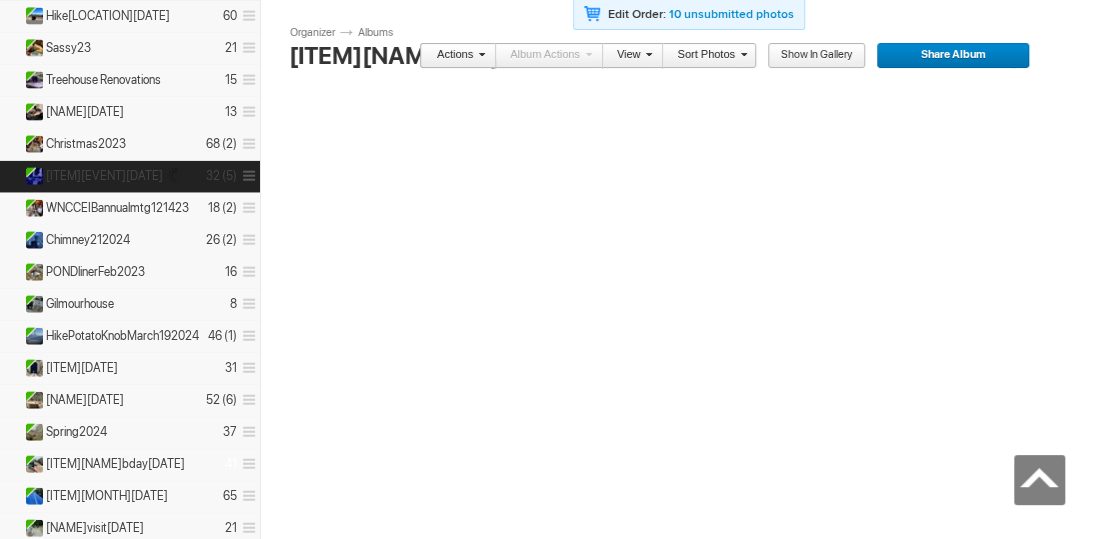 click on "[ITEM][EVENT][DATE]" at bounding box center (104, 176) 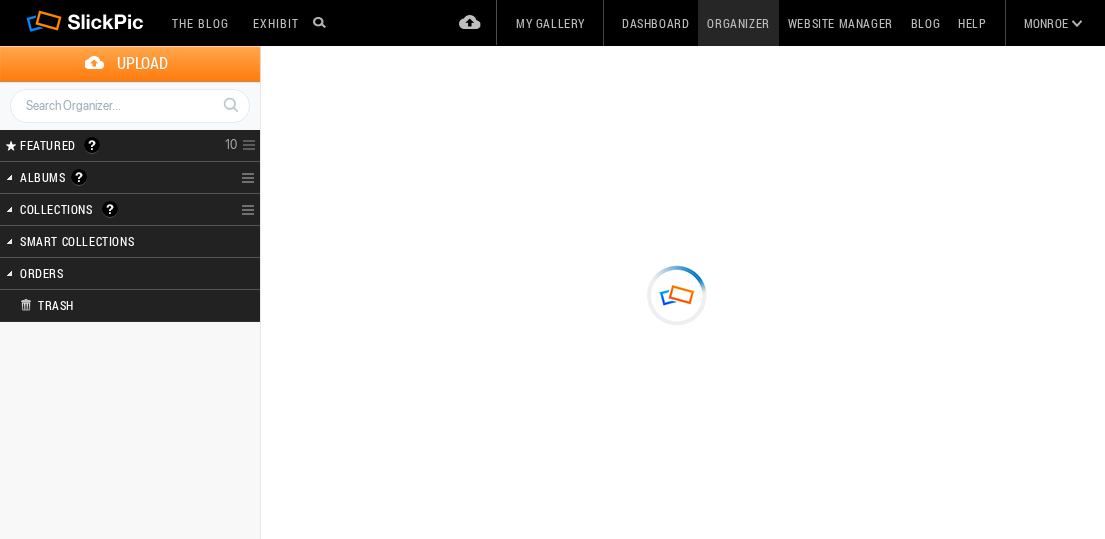 scroll, scrollTop: 0, scrollLeft: 0, axis: both 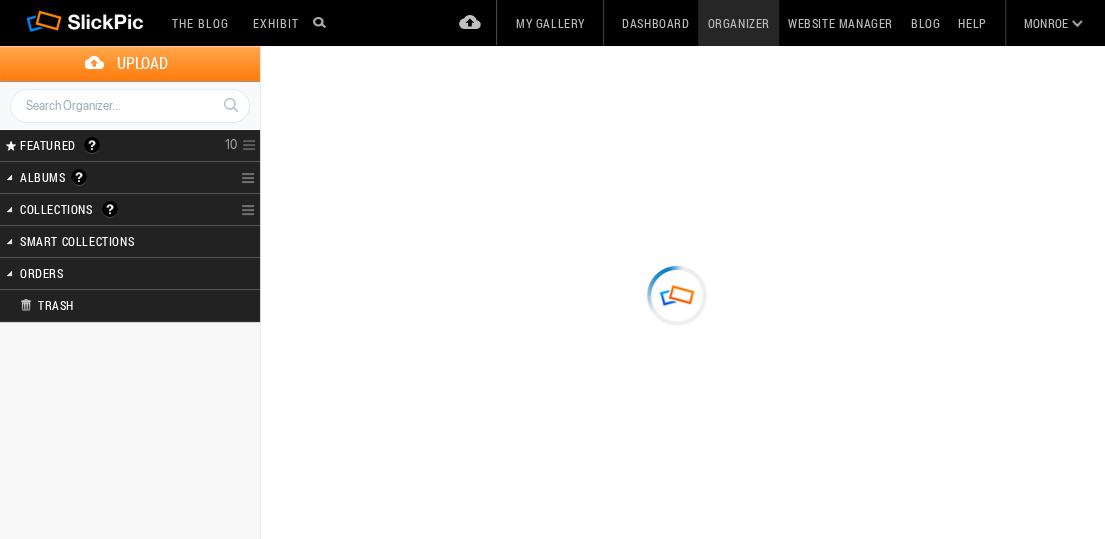 type on "[EVENT][EVENT][DATE]" 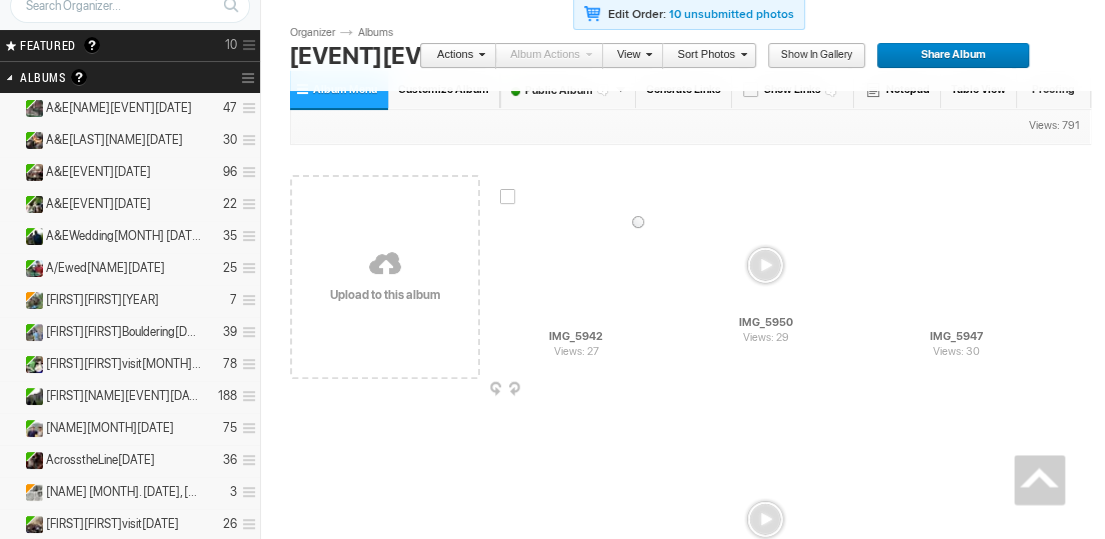 scroll, scrollTop: 0, scrollLeft: 0, axis: both 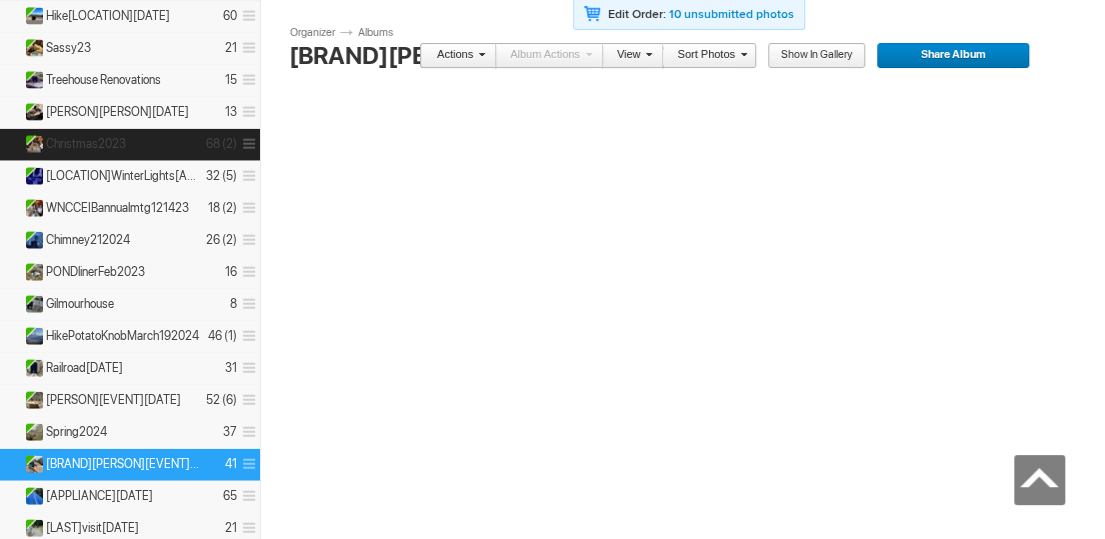 click on "Christmas2023" at bounding box center [86, 144] 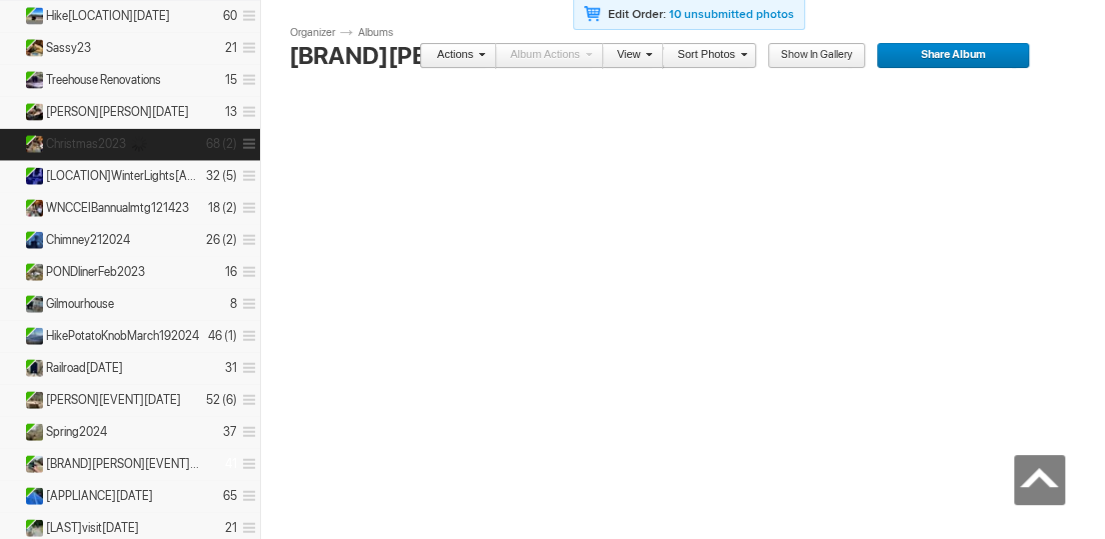 click on "Christmas2023" at bounding box center [86, 144] 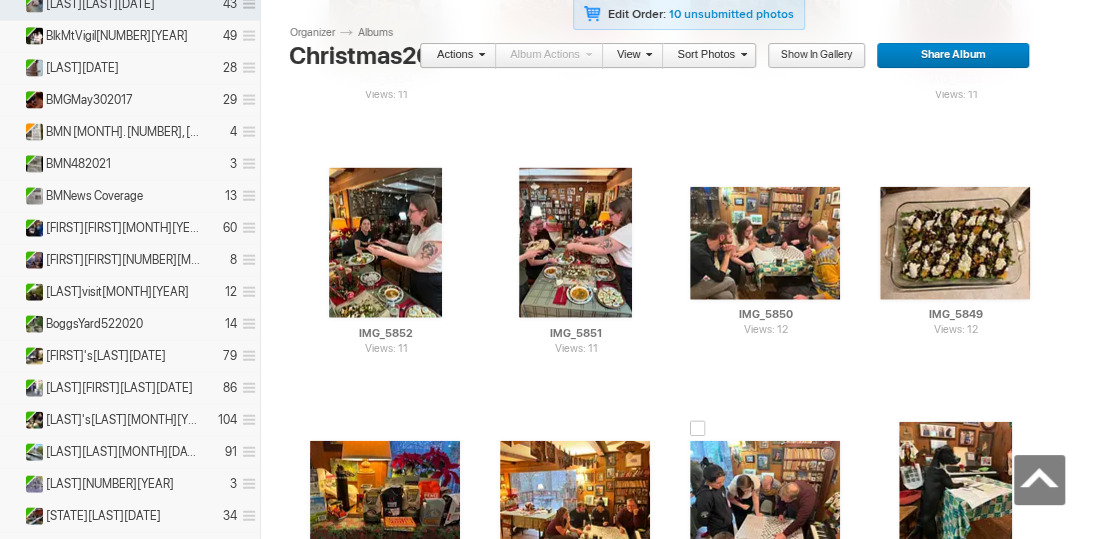 scroll, scrollTop: 2000, scrollLeft: 0, axis: vertical 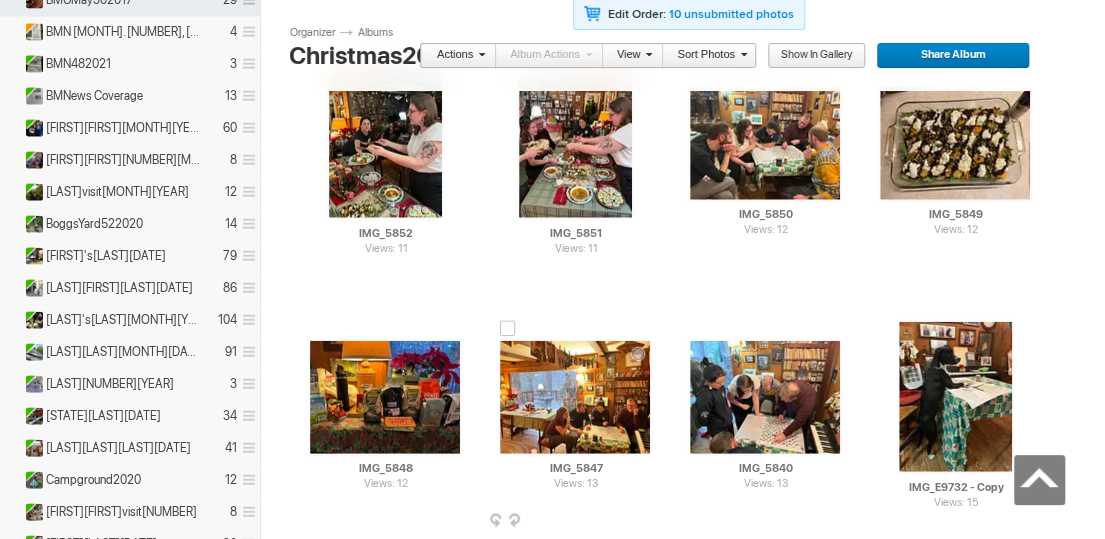 click at bounding box center (654, 522) 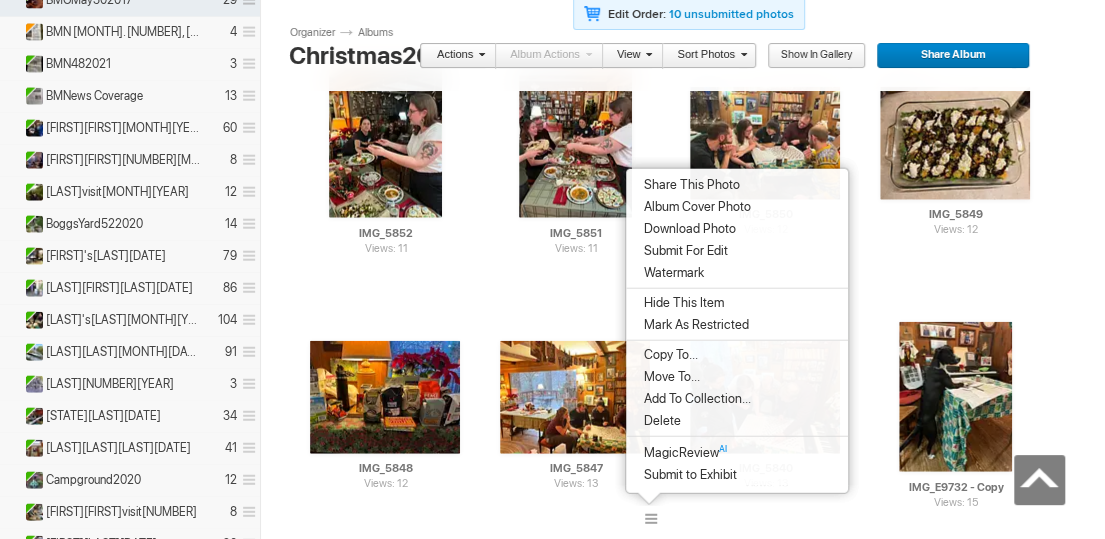 click on "Add To Collection..." at bounding box center (694, 399) 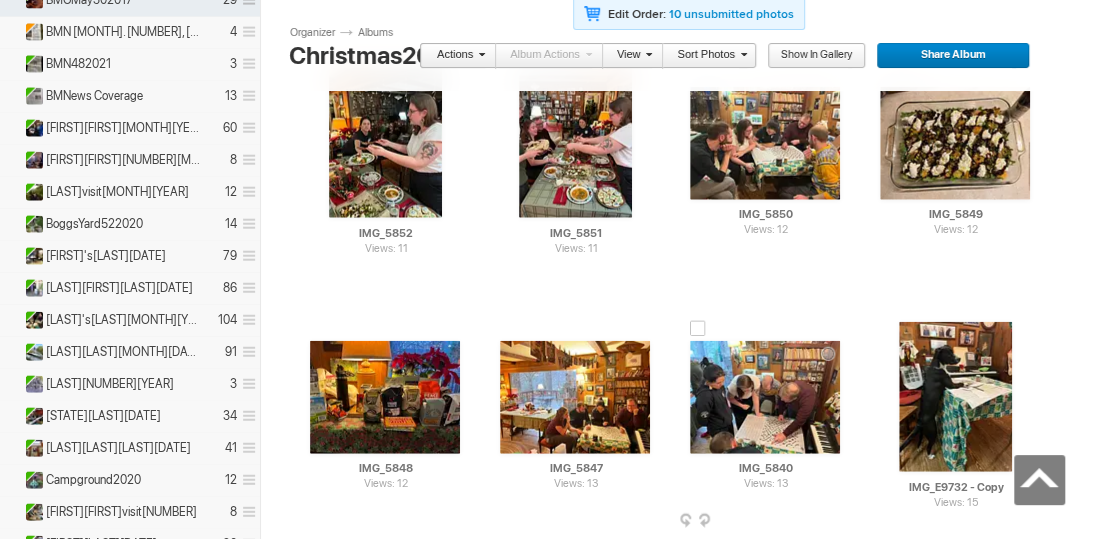 click at bounding box center (844, 522) 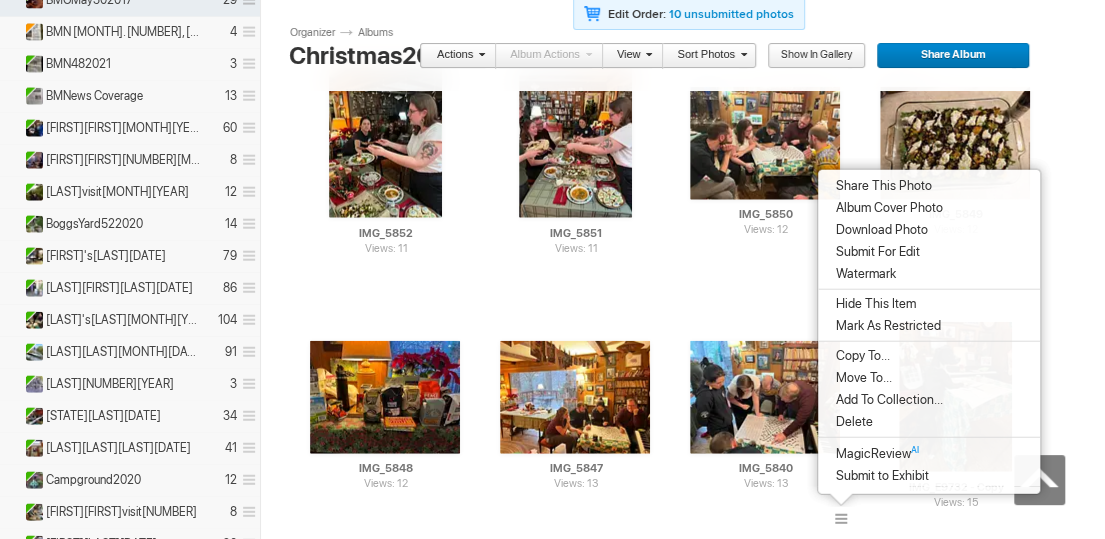 click on "Add To Collection..." at bounding box center [886, 400] 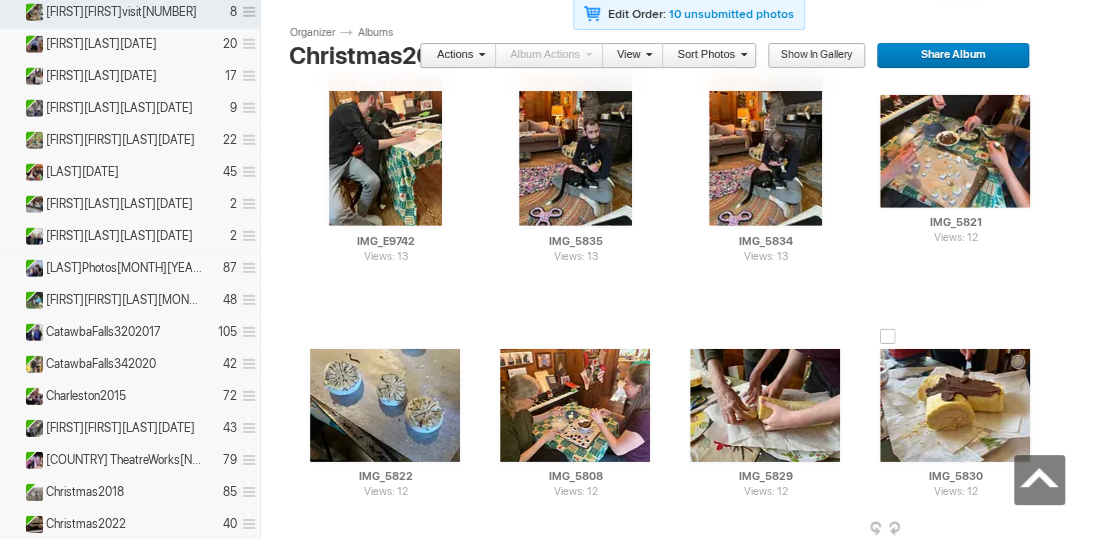 scroll, scrollTop: 2600, scrollLeft: 0, axis: vertical 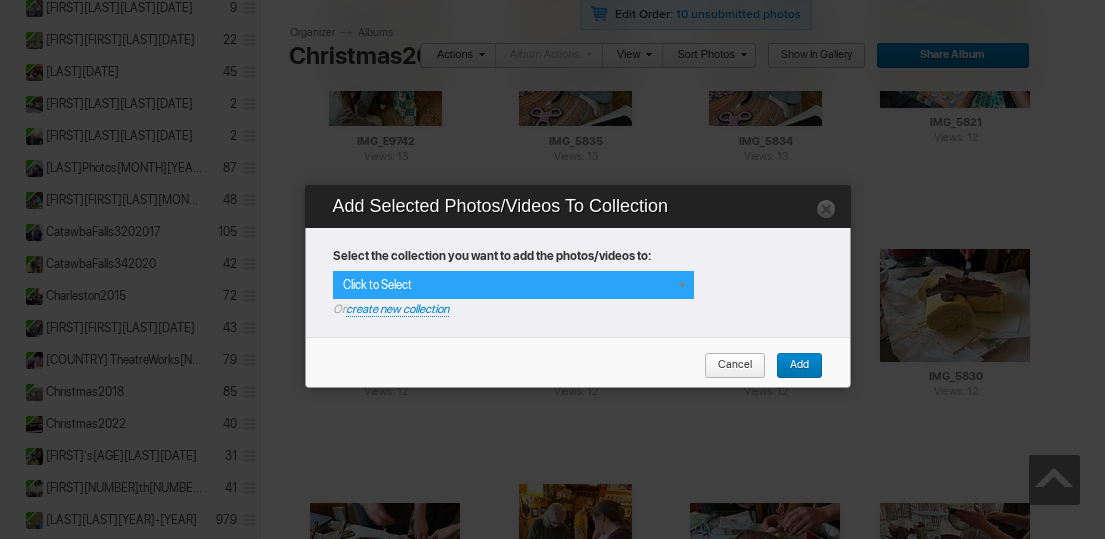 click at bounding box center (682, 285) 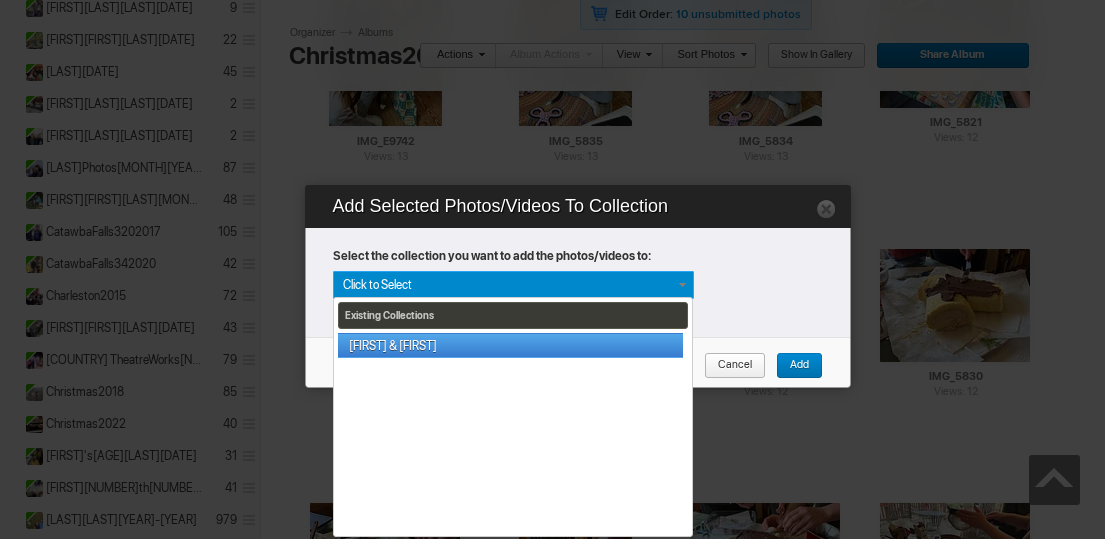 click on "[FIRST] & [FIRST]" at bounding box center [510, 345] 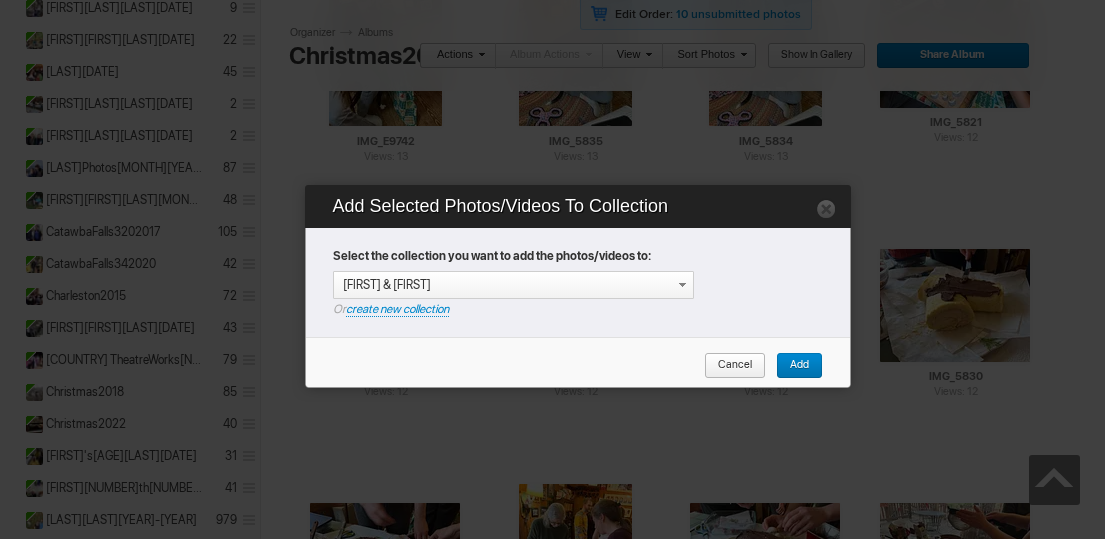 click on "Add" at bounding box center (792, 366) 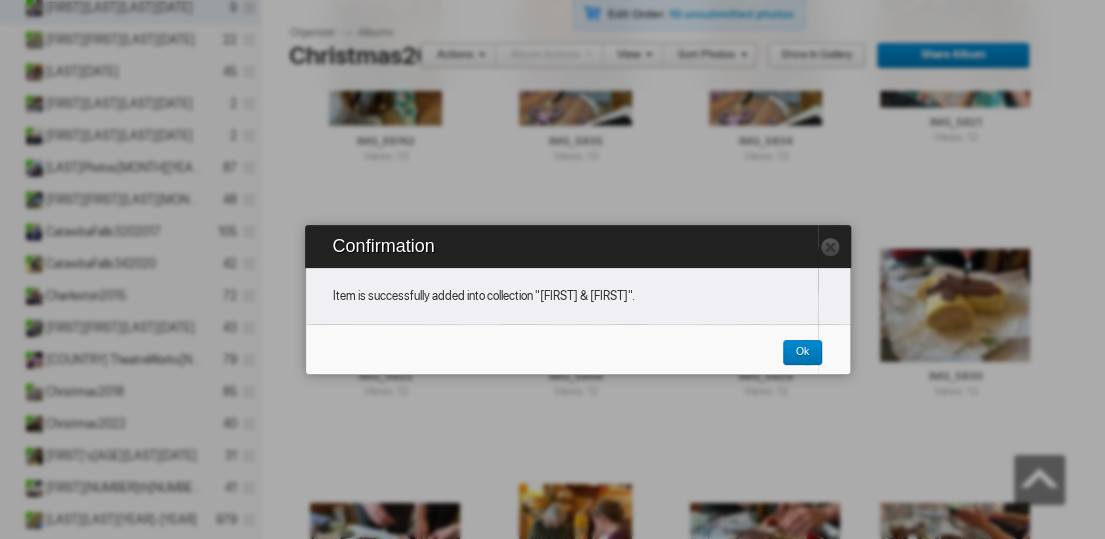 click on "Ok" at bounding box center [795, 353] 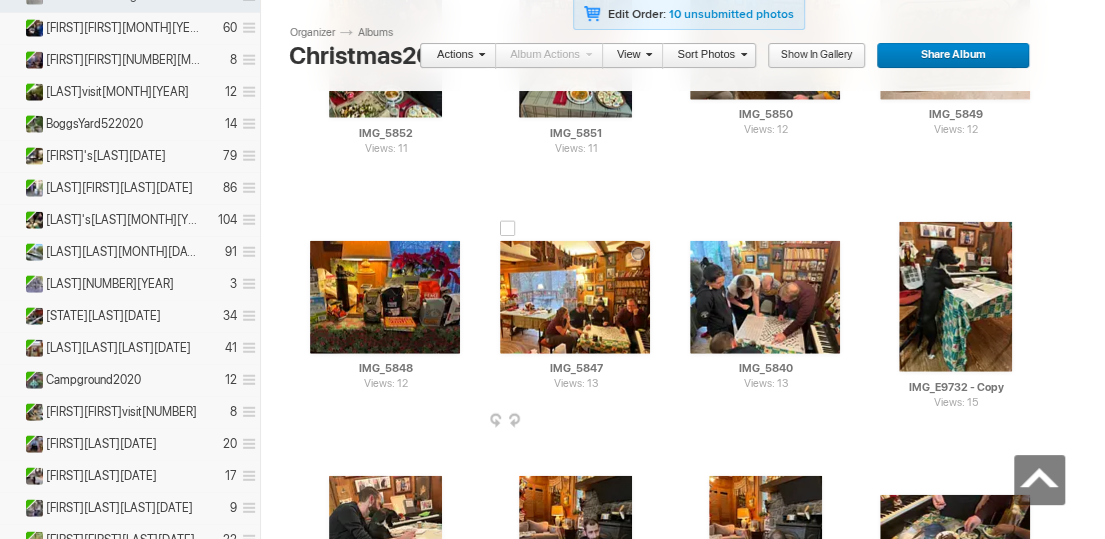 scroll, scrollTop: 2000, scrollLeft: 0, axis: vertical 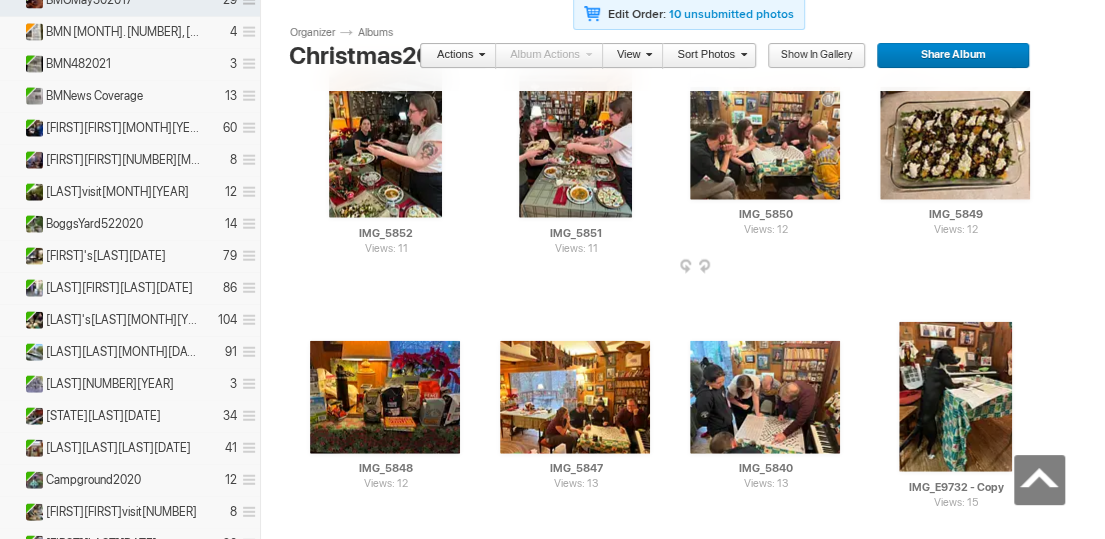 click at bounding box center [844, 268] 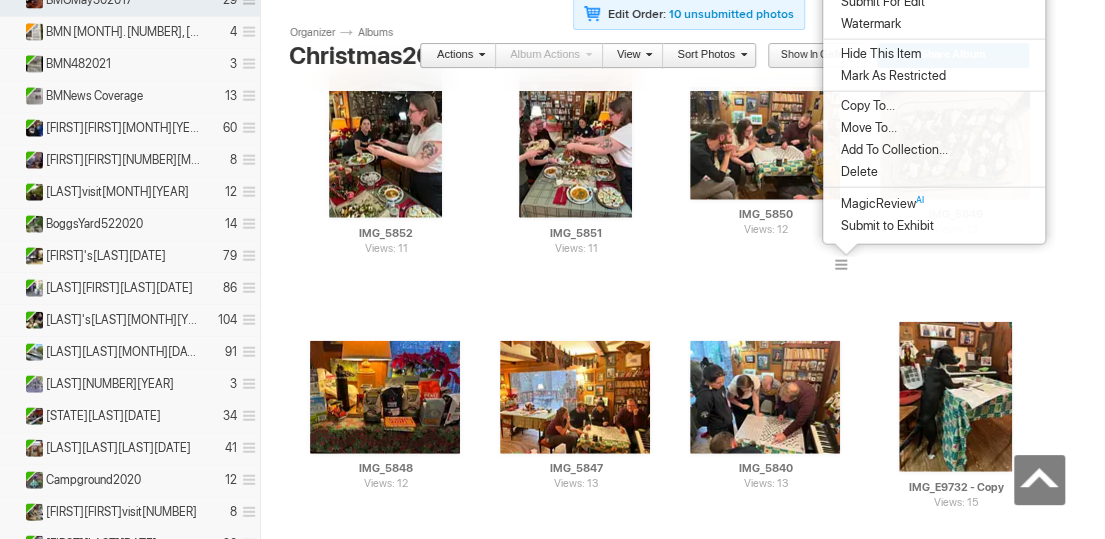 click on "Add To Collection..." at bounding box center [891, 150] 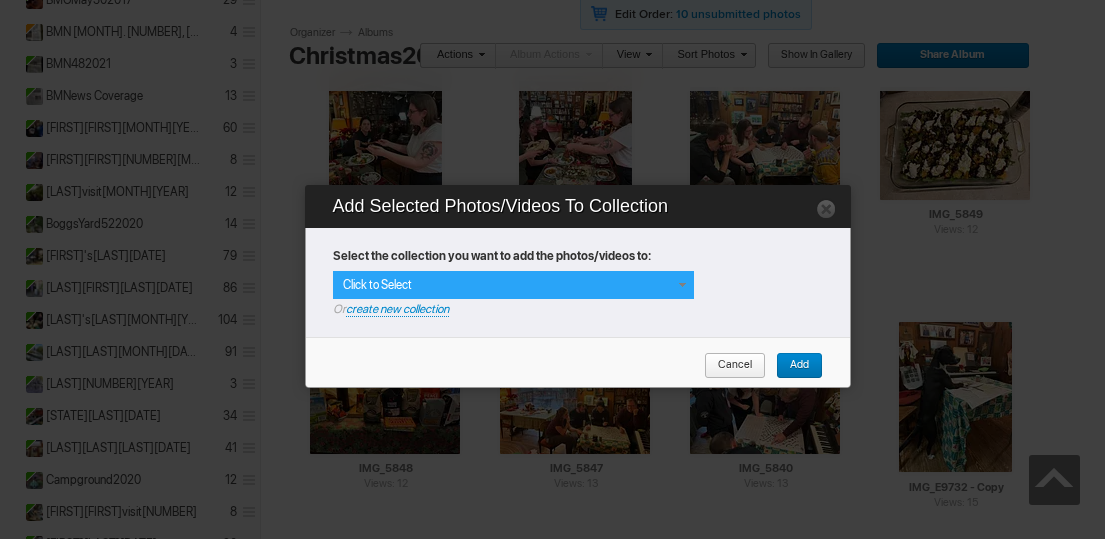 click at bounding box center [682, 285] 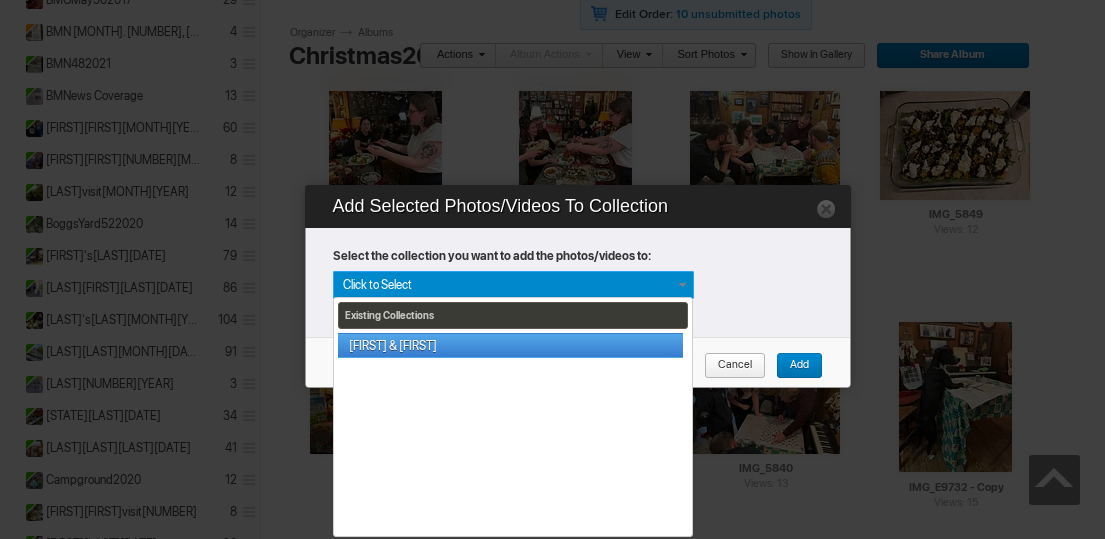 click on "[FIRST] & [FIRST]" at bounding box center [510, 345] 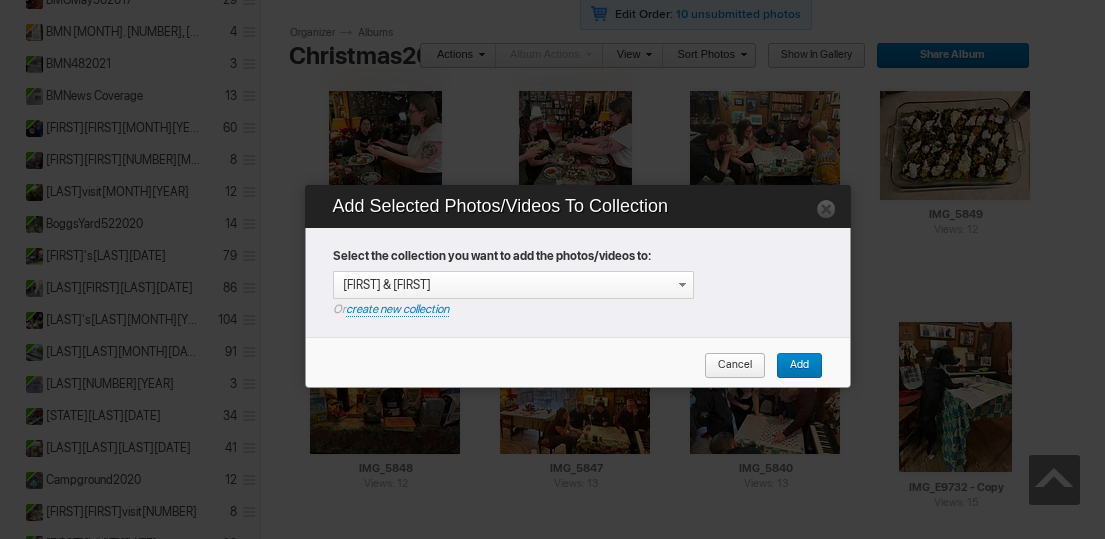 click on "Add" at bounding box center (792, 366) 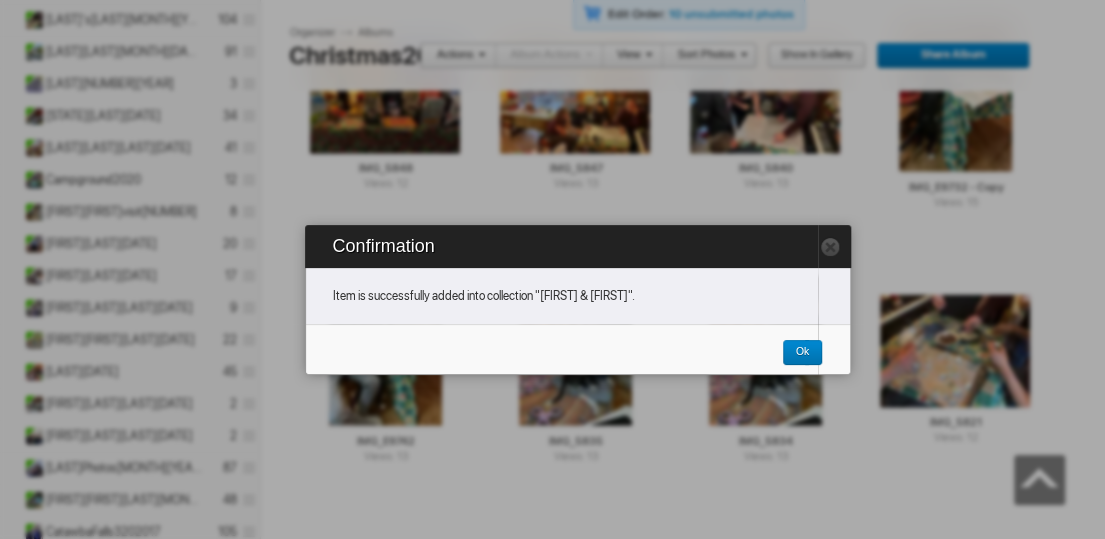 scroll, scrollTop: 2400, scrollLeft: 0, axis: vertical 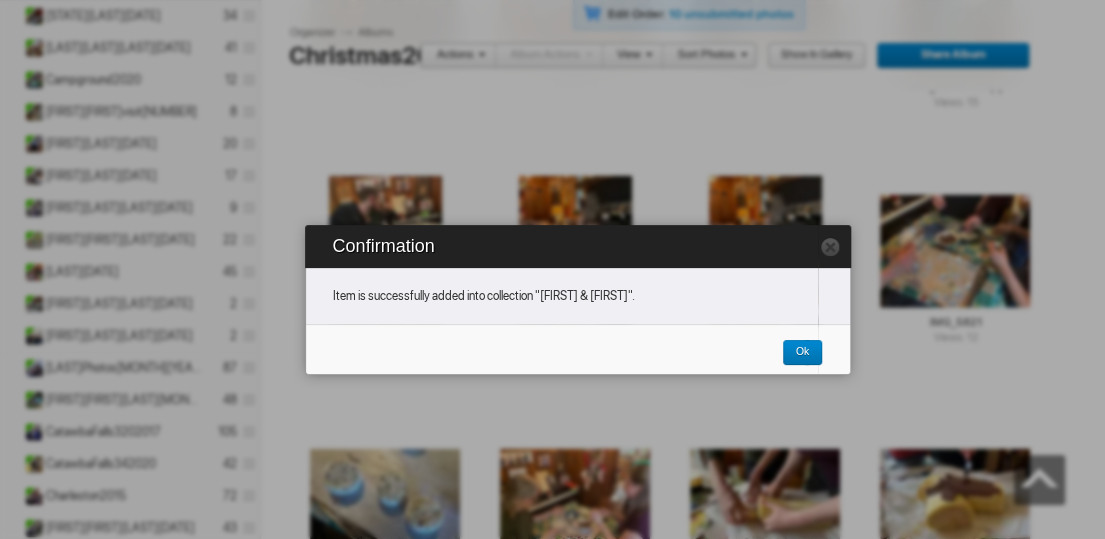 click on "Ok" at bounding box center [795, 353] 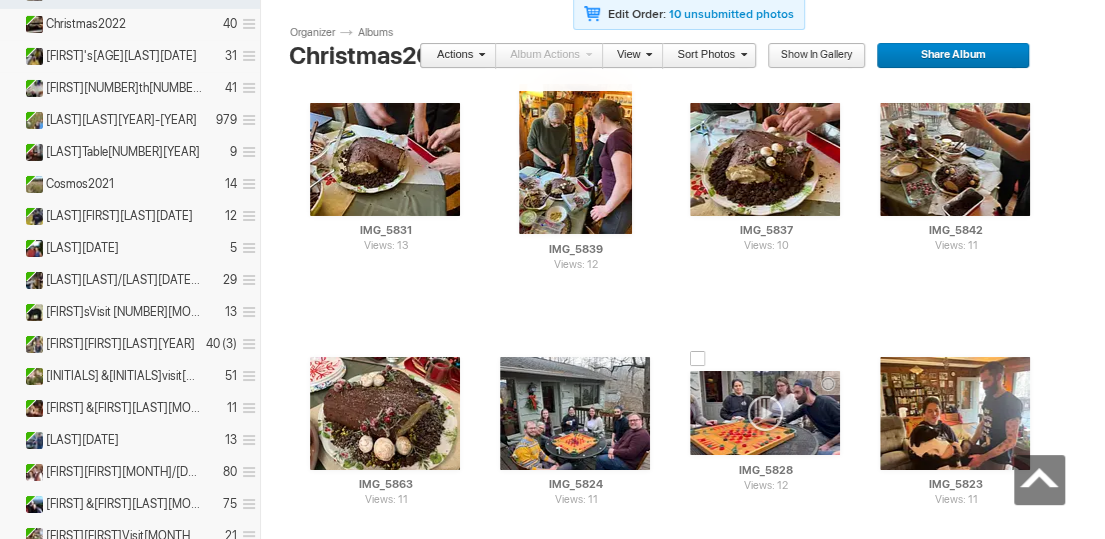 scroll, scrollTop: 3100, scrollLeft: 0, axis: vertical 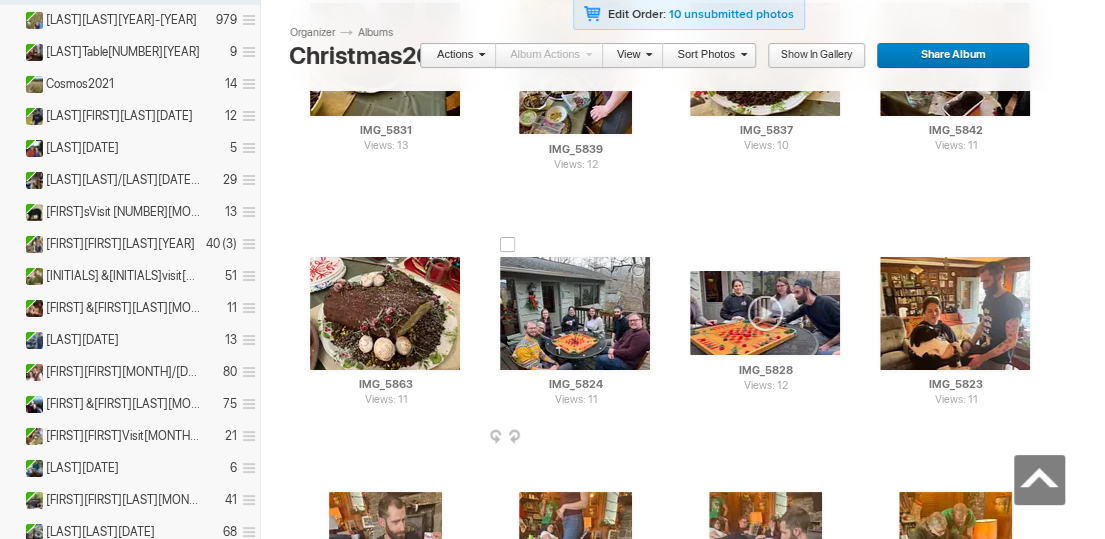 click at bounding box center (654, 438) 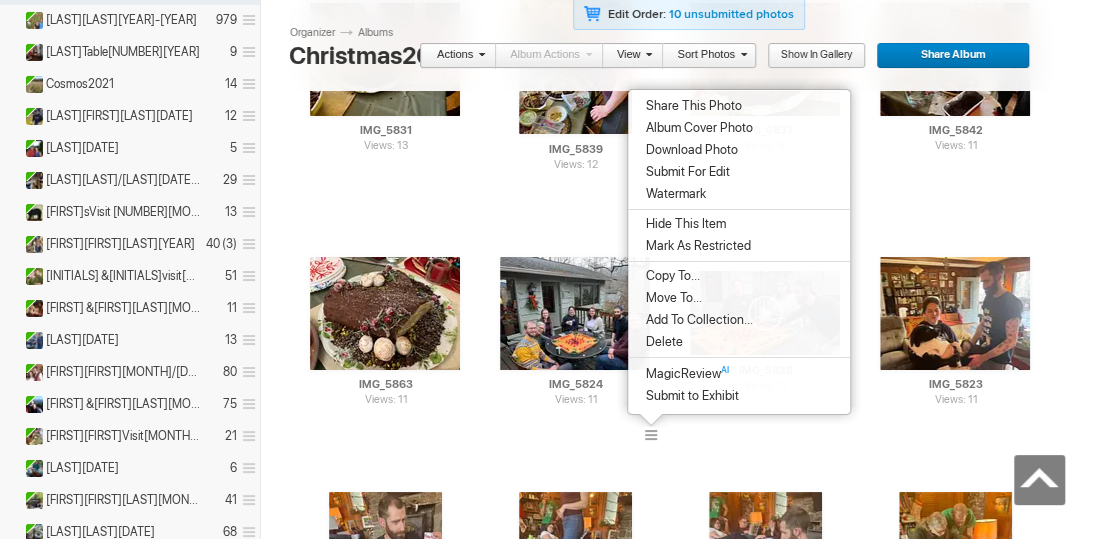 click on "Add To Collection..." at bounding box center [696, 320] 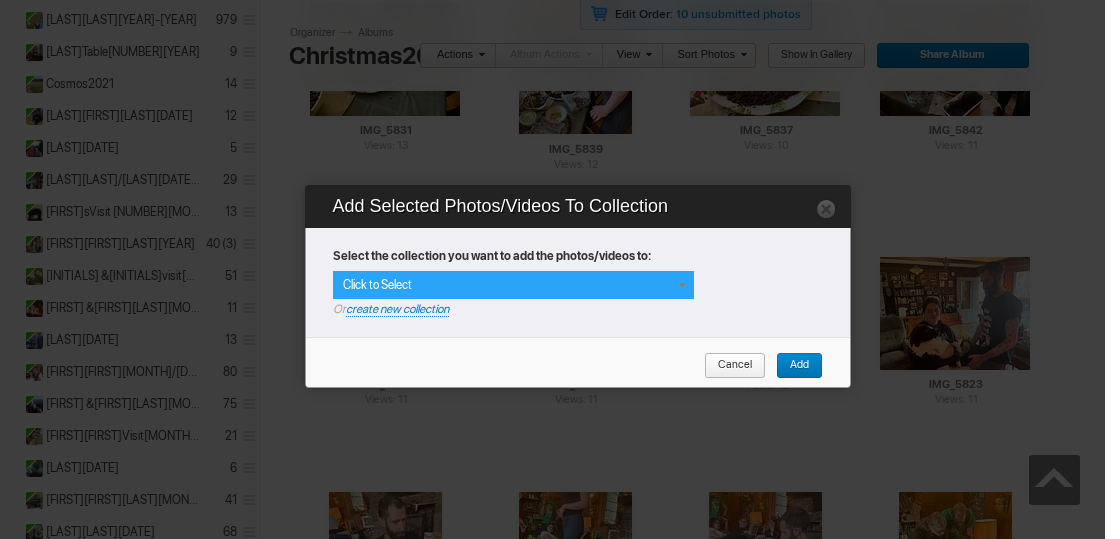 click at bounding box center (682, 285) 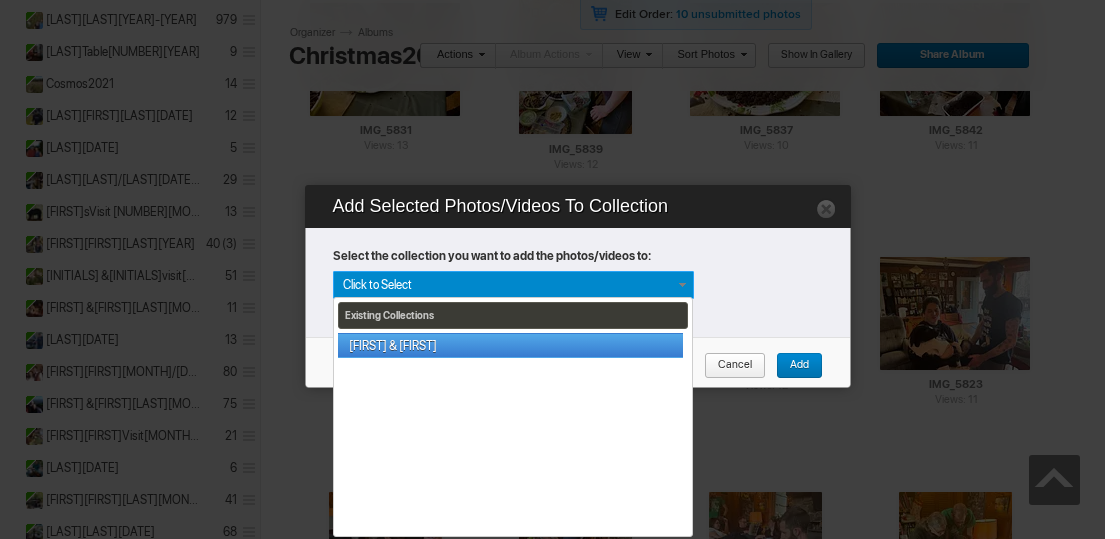click on "[FIRST] & [FIRST]" at bounding box center [510, 345] 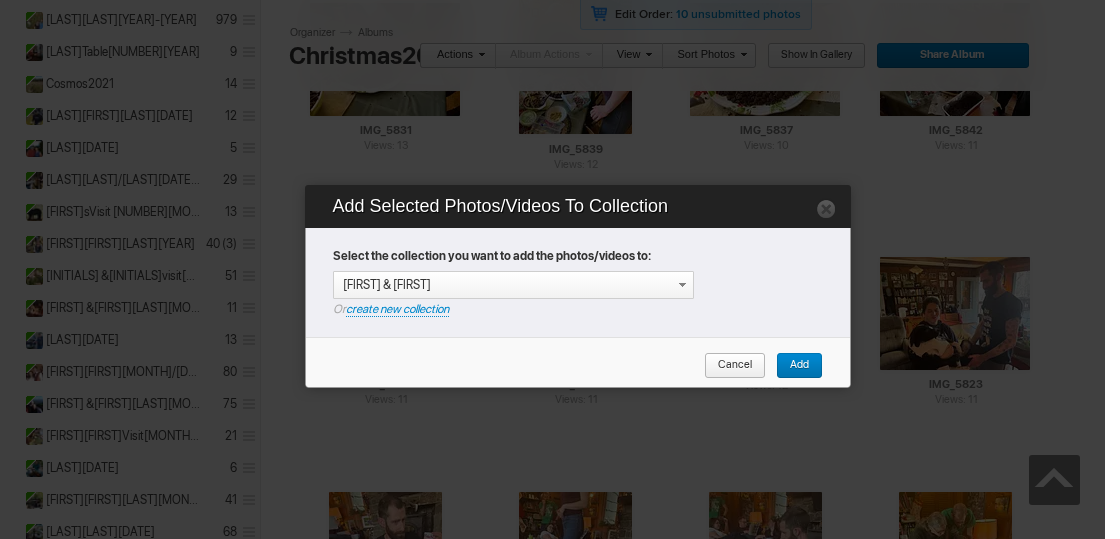 click on "Add" at bounding box center [792, 366] 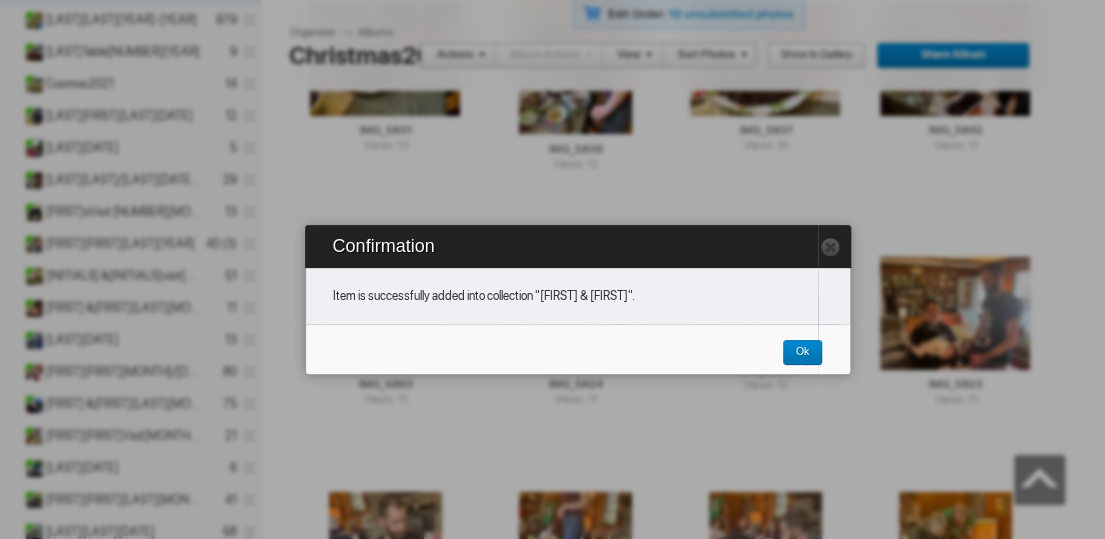 scroll, scrollTop: 3200, scrollLeft: 0, axis: vertical 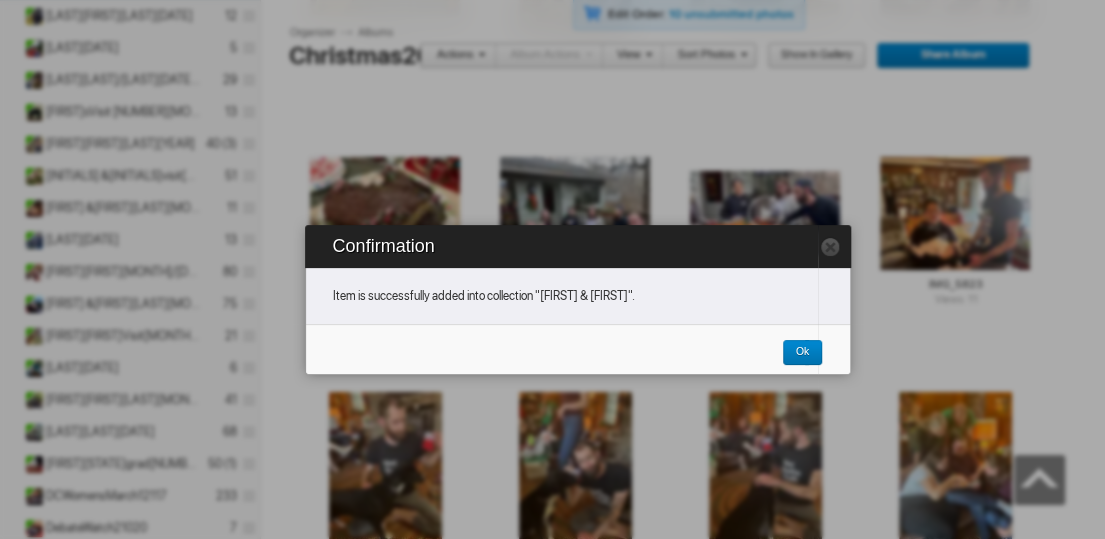click on "Ok" at bounding box center (795, 353) 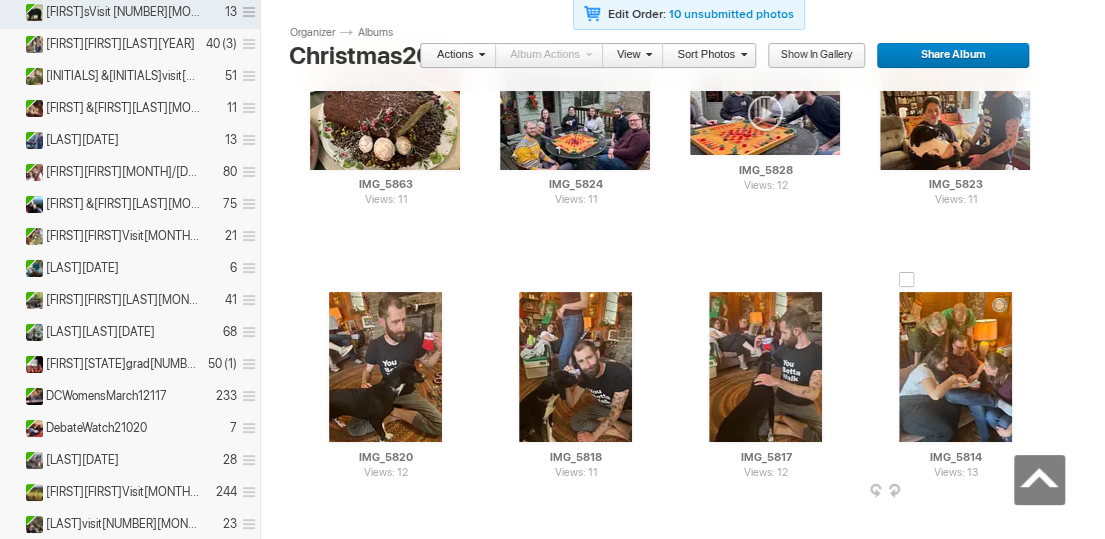 scroll, scrollTop: 3400, scrollLeft: 0, axis: vertical 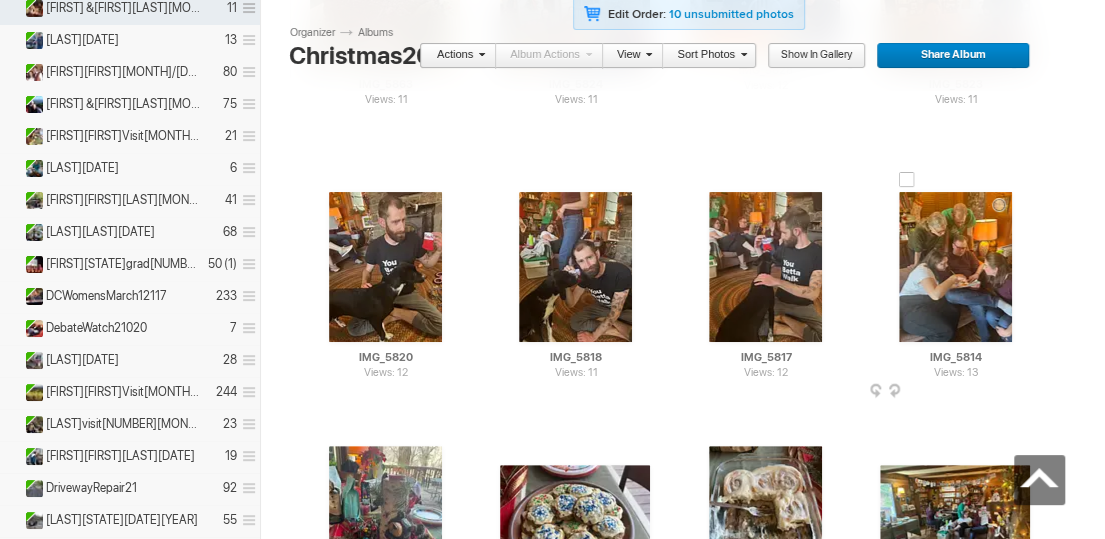 click at bounding box center (1034, 392) 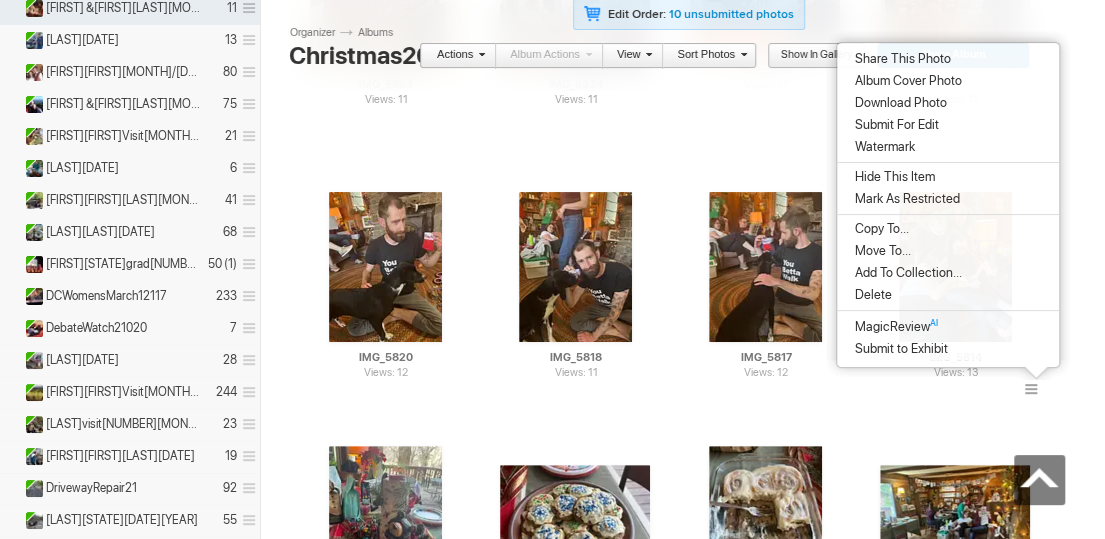 click on "Add To Collection..." at bounding box center [905, 273] 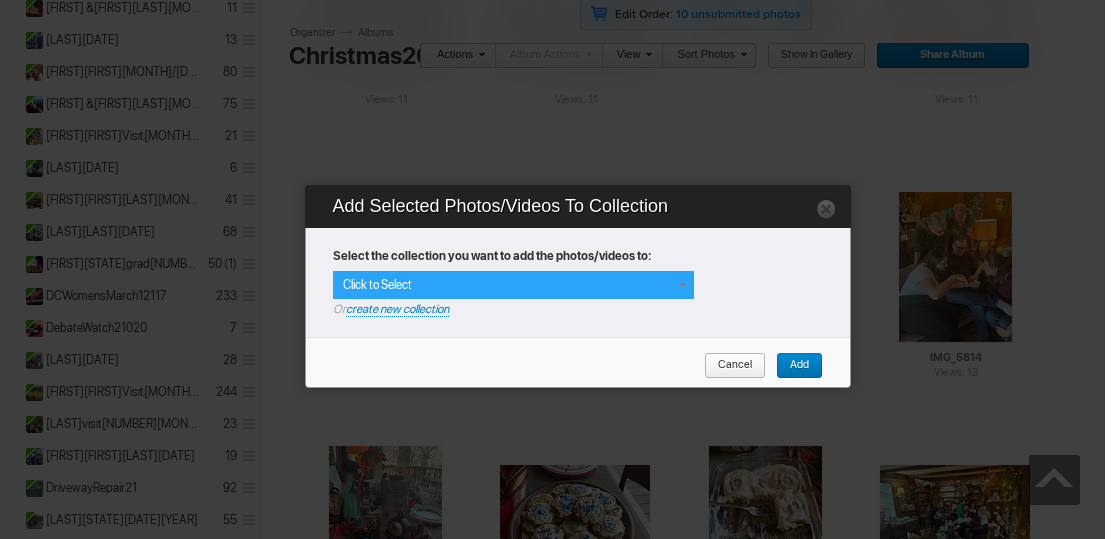 click at bounding box center [682, 285] 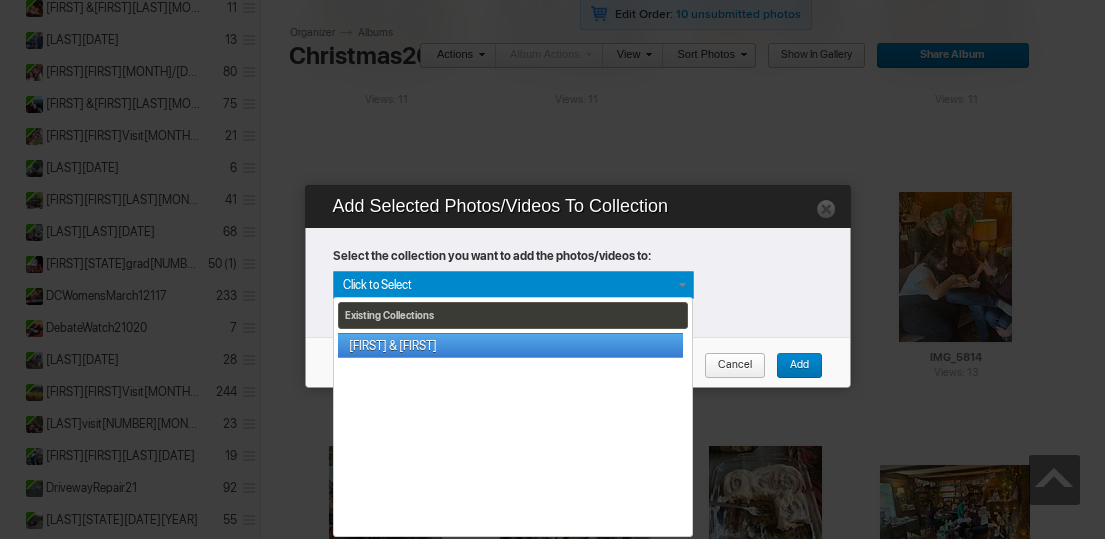 click on "[FIRST] & [FIRST]" at bounding box center [510, 345] 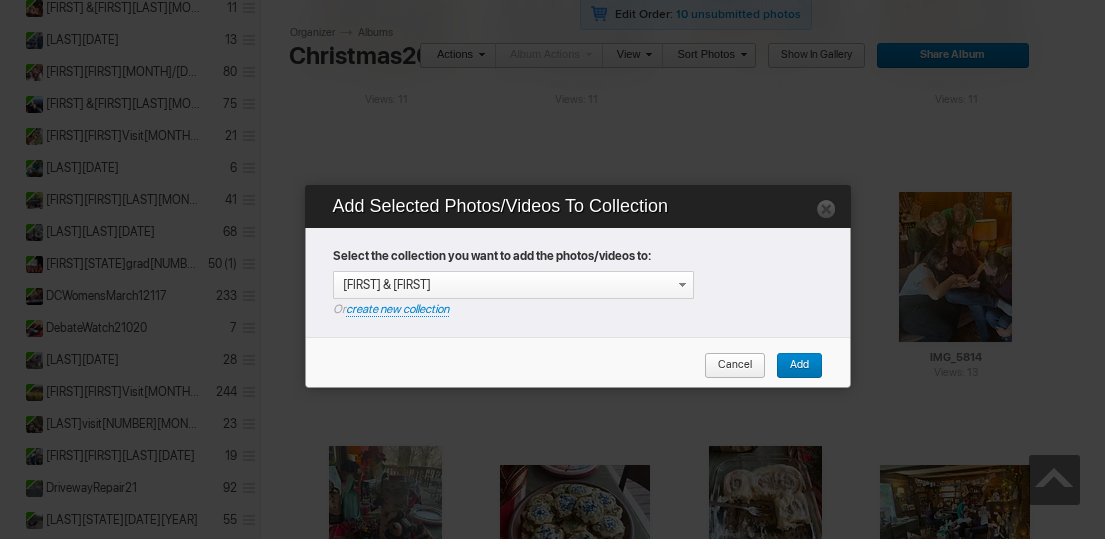 click on "Add" at bounding box center [792, 366] 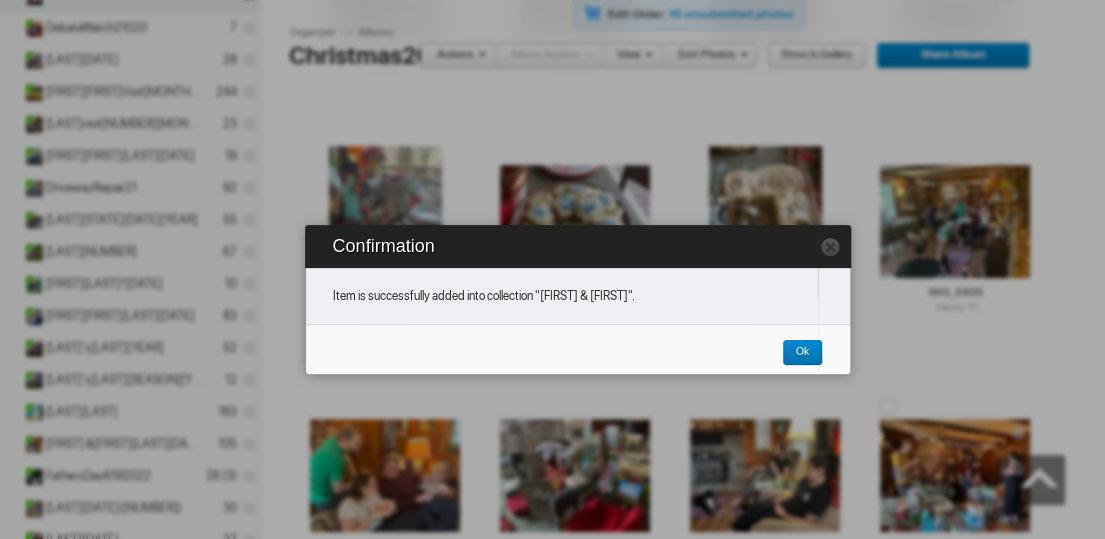scroll, scrollTop: 3800, scrollLeft: 0, axis: vertical 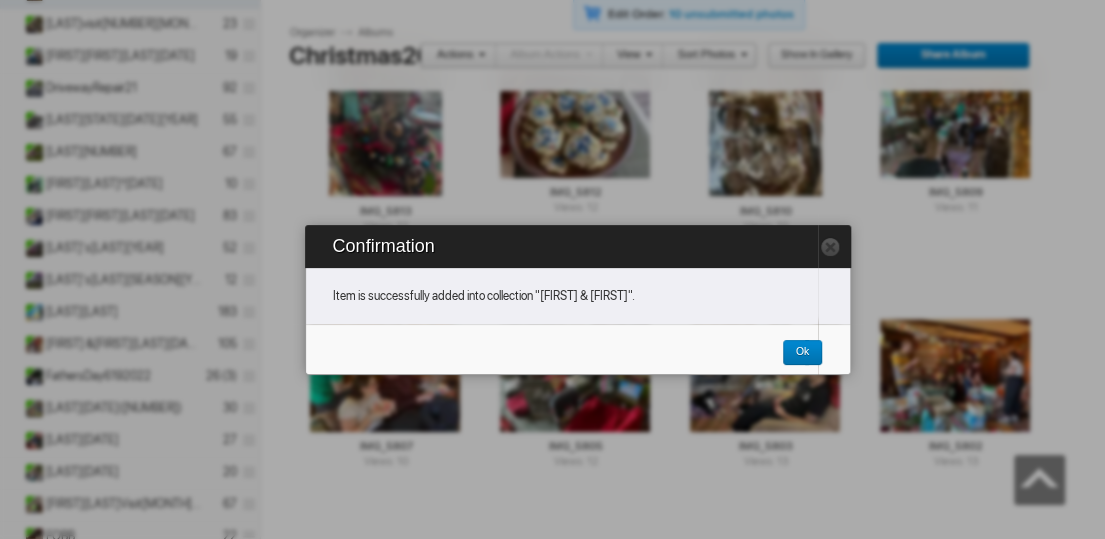 click on "Ok" at bounding box center [795, 353] 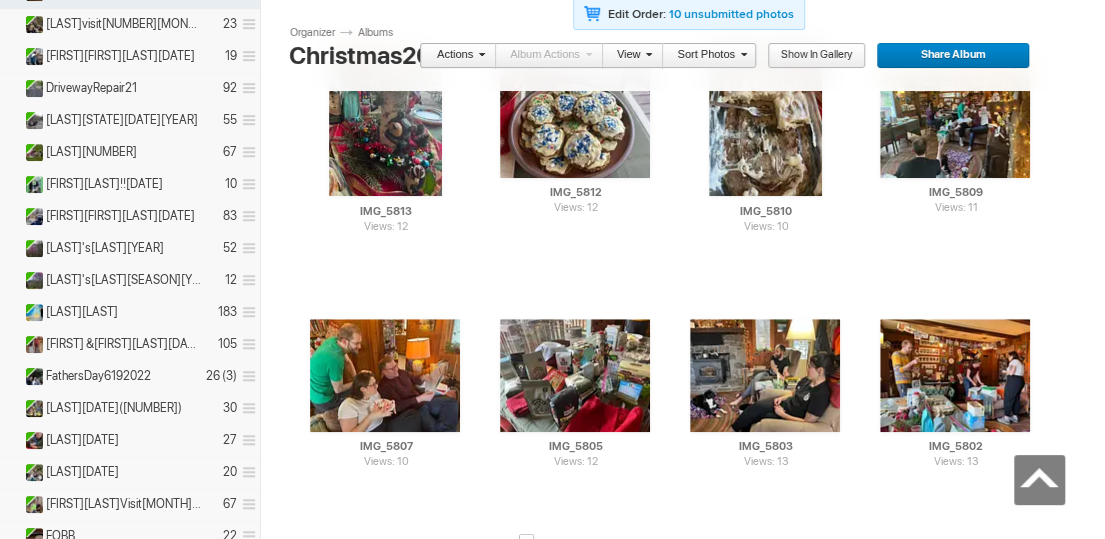 scroll, scrollTop: 3900, scrollLeft: 0, axis: vertical 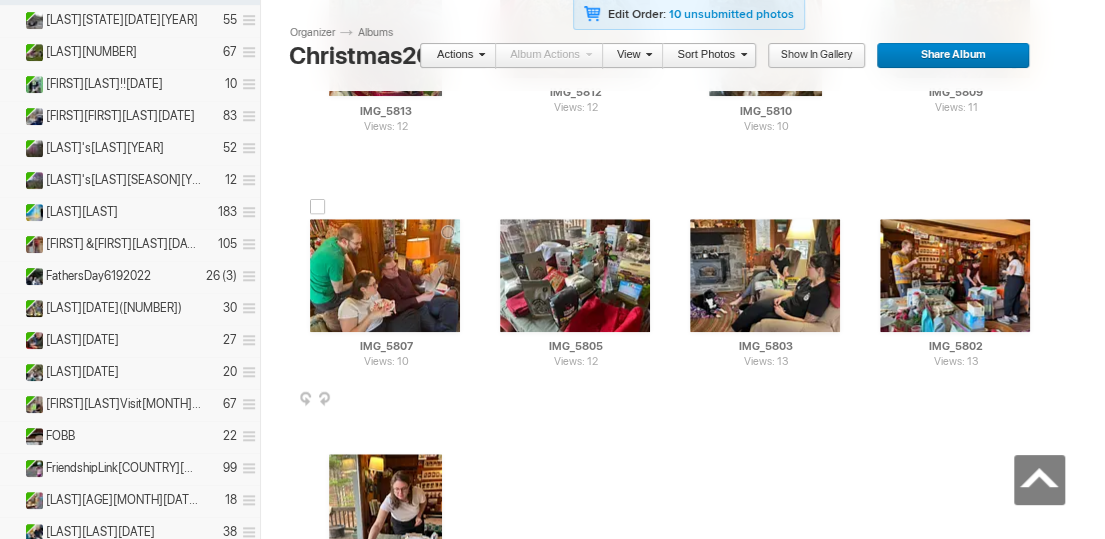 click at bounding box center [464, 400] 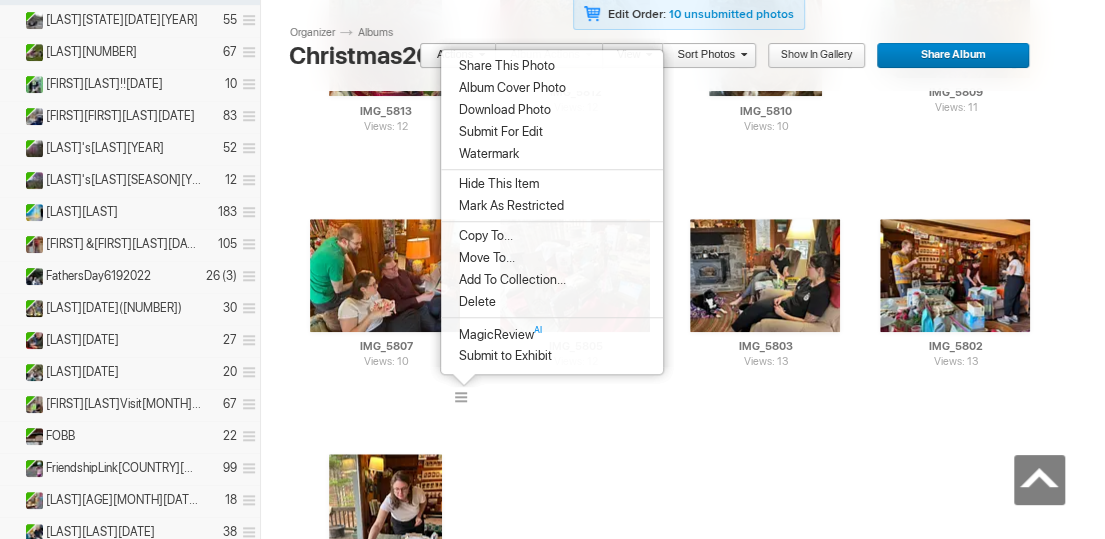click on "Add To Collection..." at bounding box center (509, 280) 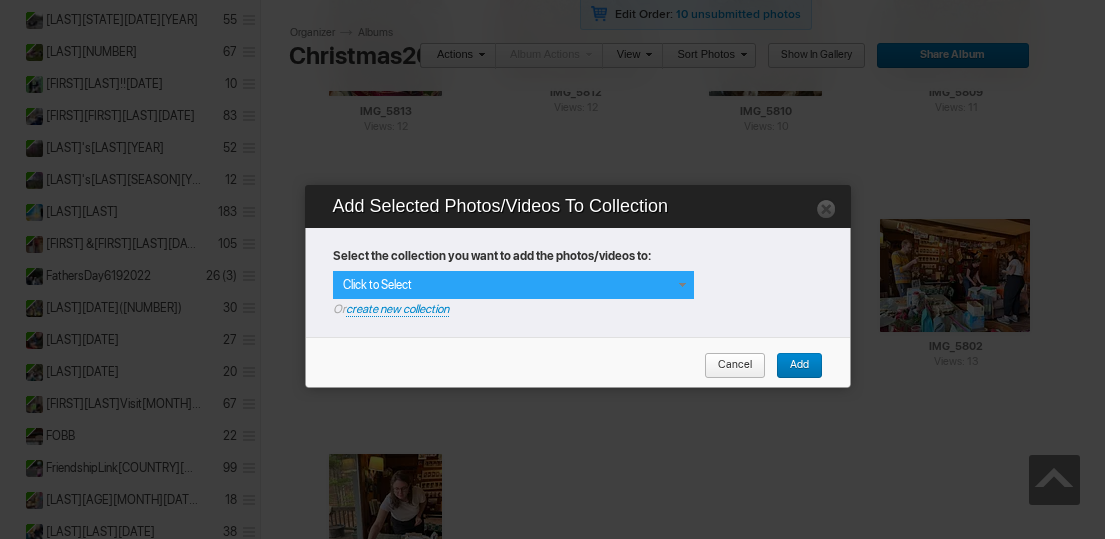 click at bounding box center (682, 285) 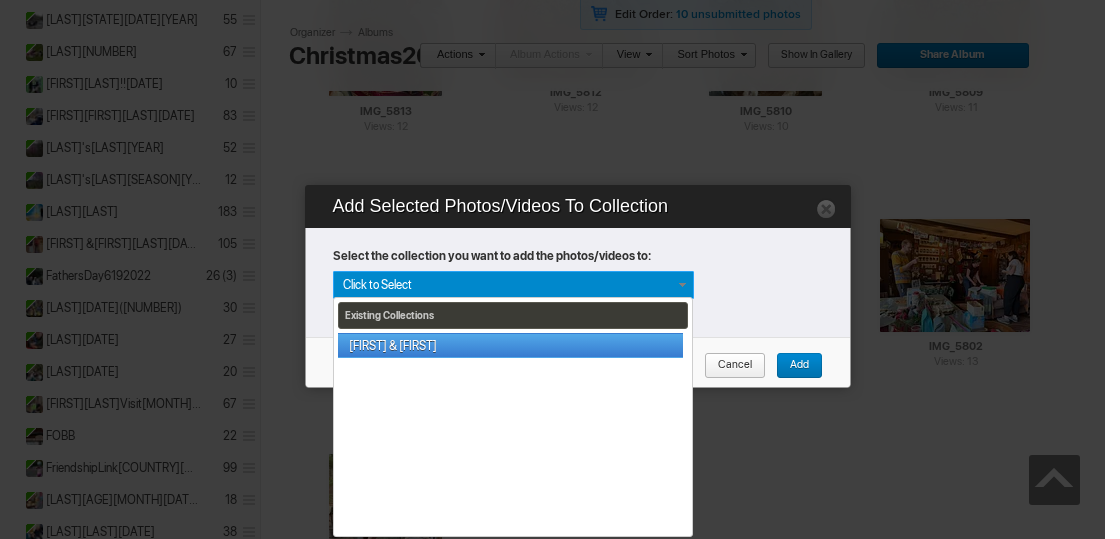 click on "[FIRST] & [FIRST]" at bounding box center (510, 345) 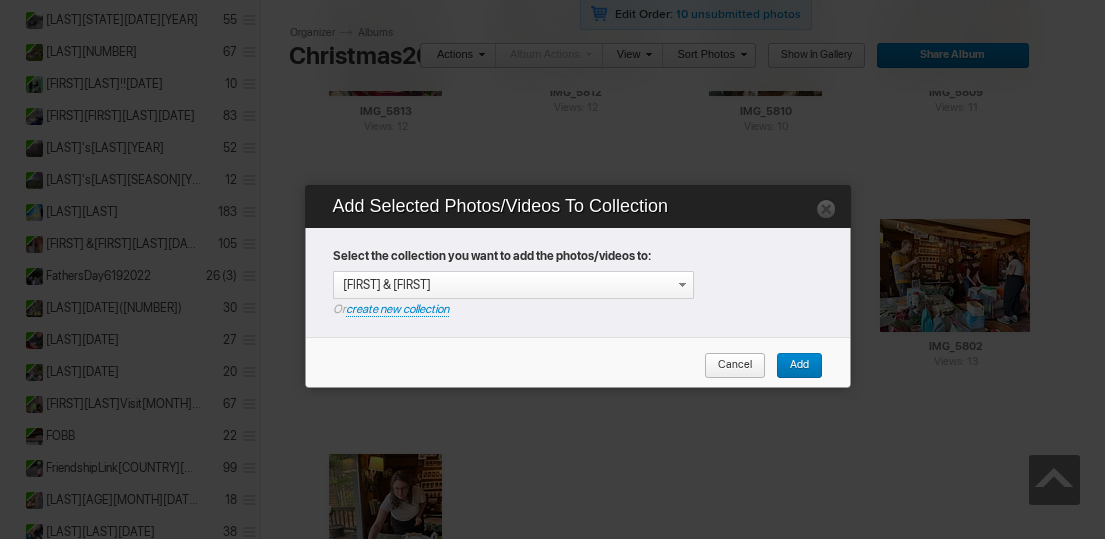 click on "Add" at bounding box center (792, 366) 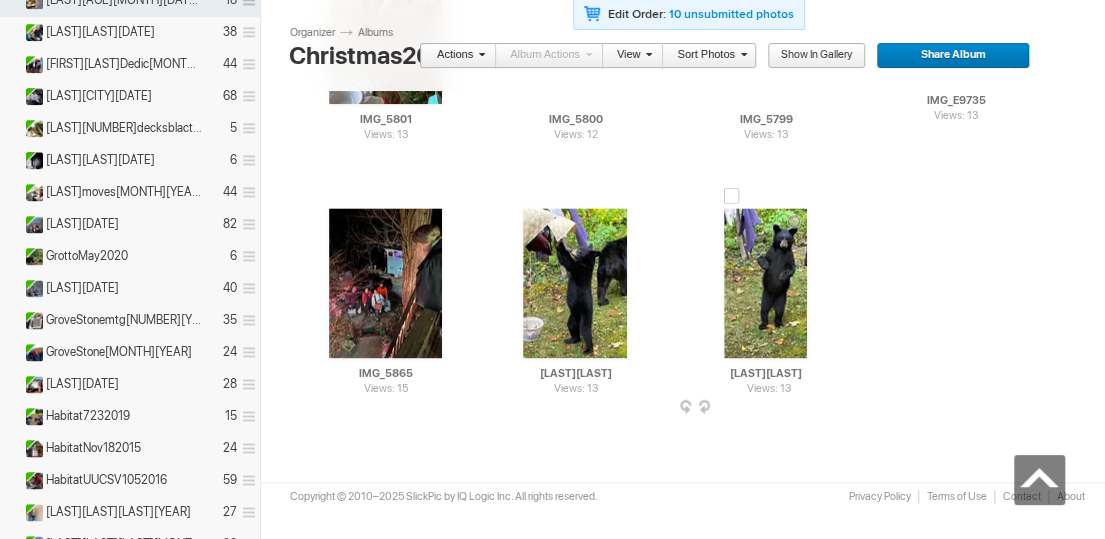scroll, scrollTop: 4500, scrollLeft: 0, axis: vertical 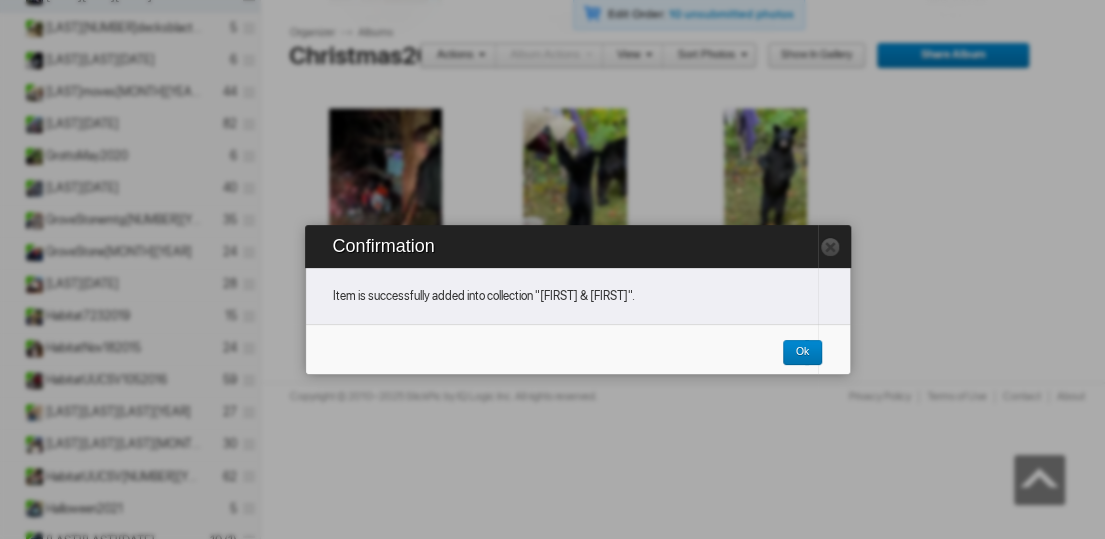 click on "Ok" at bounding box center [795, 353] 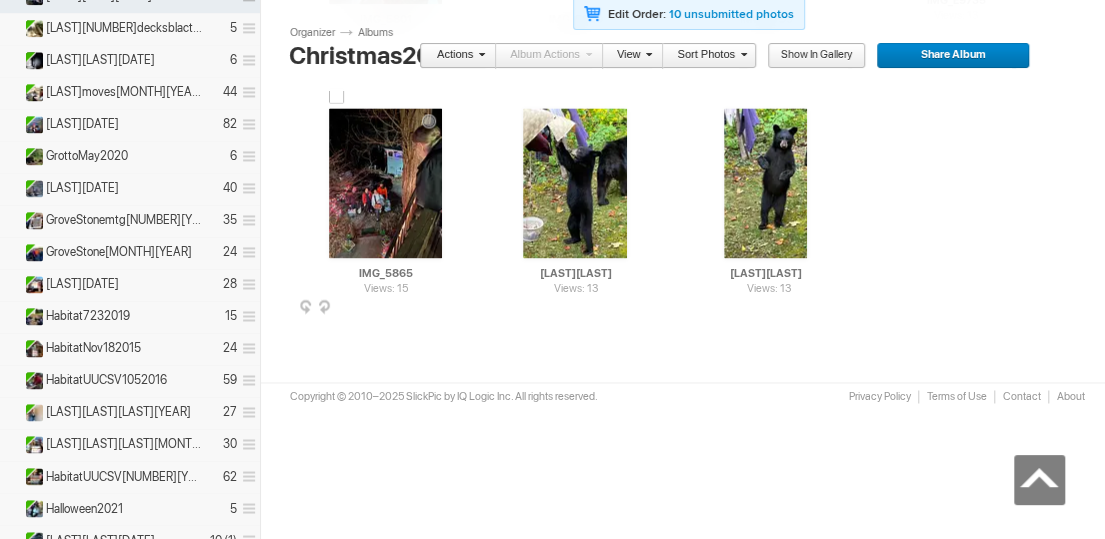 click on "Views: 15 AI IMG_5865
HTML:
Direct:
Forum:
Photo ID:
20758112
More...
Order Print Submit For Edit" at bounding box center [385, 195] 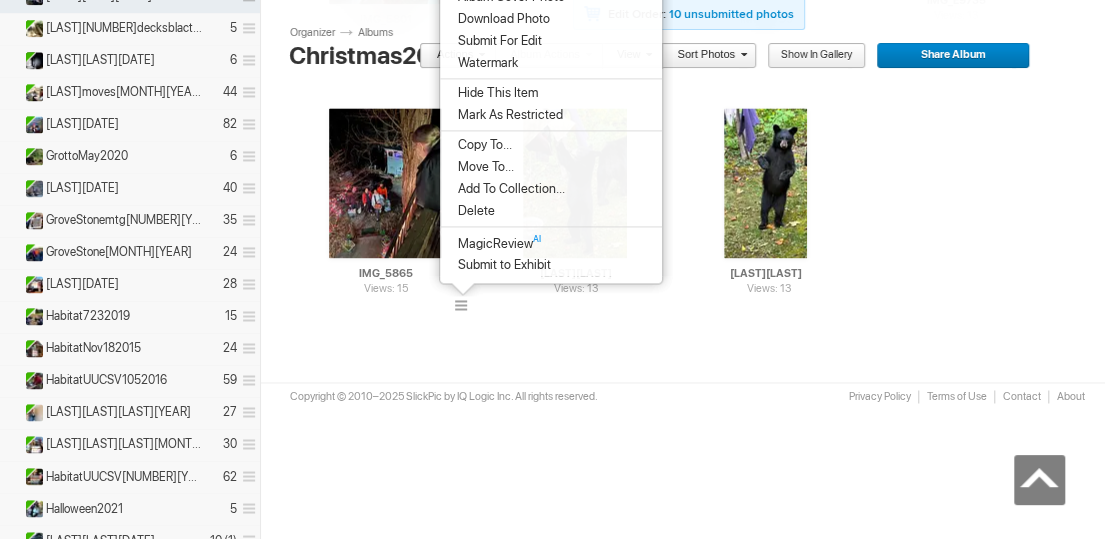 click on "Add To Collection..." at bounding box center [508, 189] 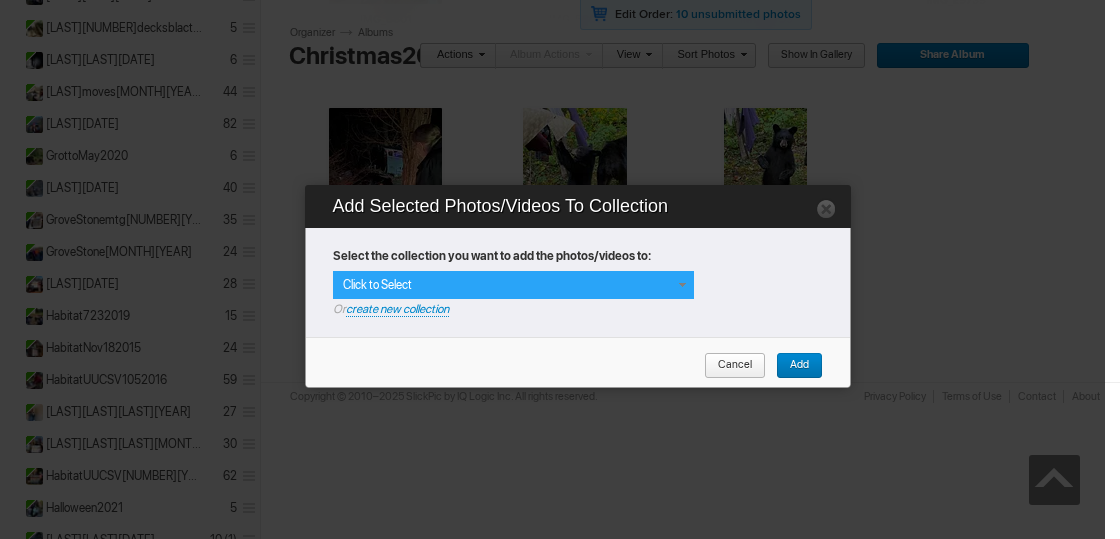 click at bounding box center (682, 285) 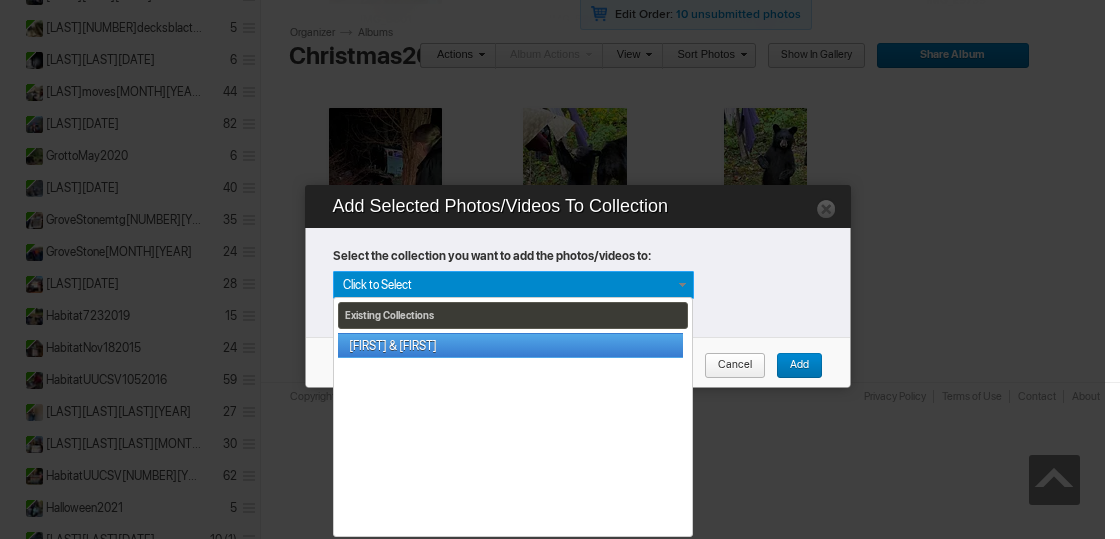 click on "[FIRST] & [FIRST]" at bounding box center [510, 345] 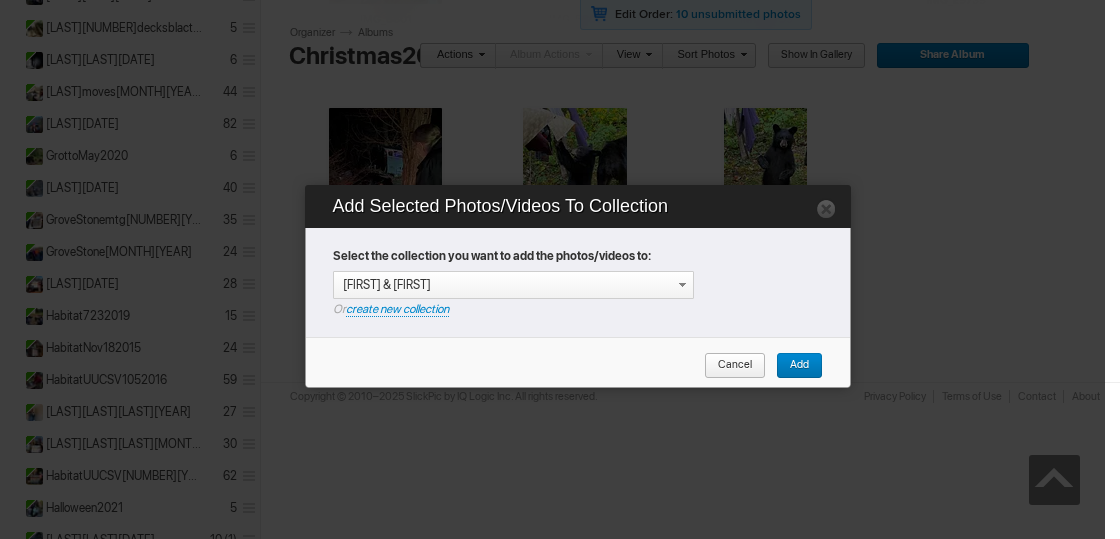 click on "Add" at bounding box center (792, 366) 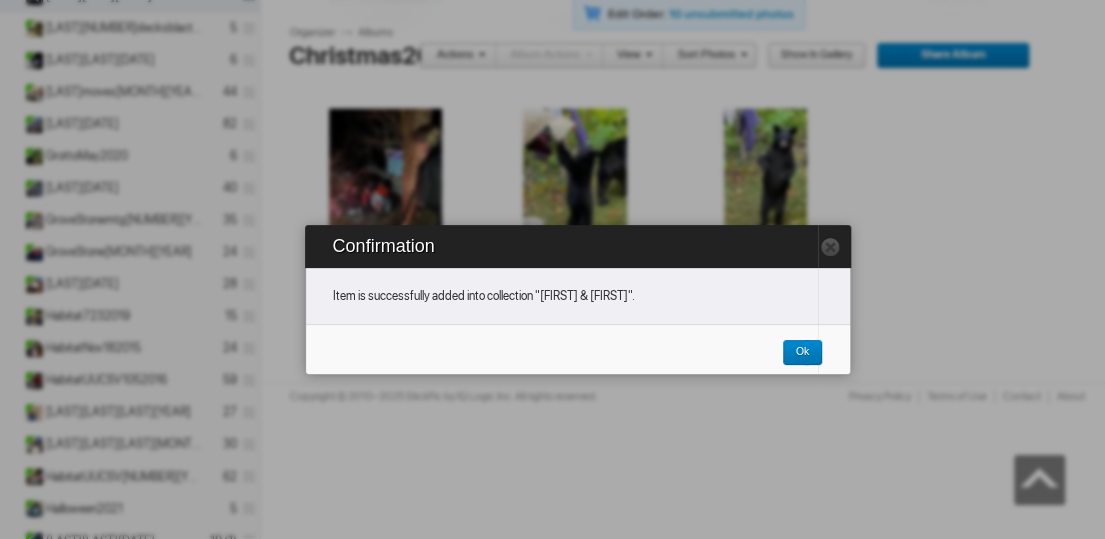 scroll, scrollTop: 4600, scrollLeft: 0, axis: vertical 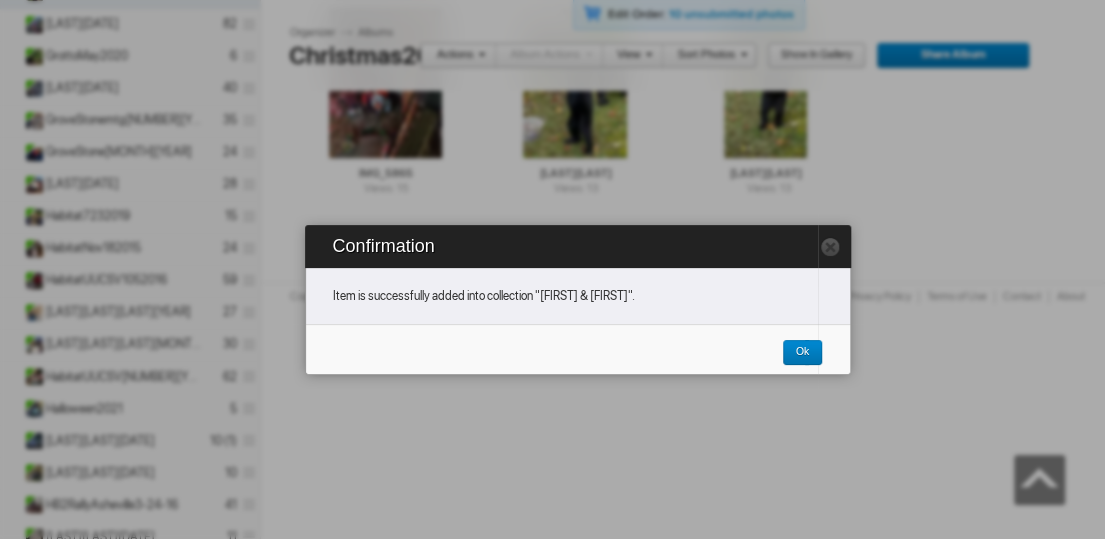click on "Ok" at bounding box center [795, 353] 